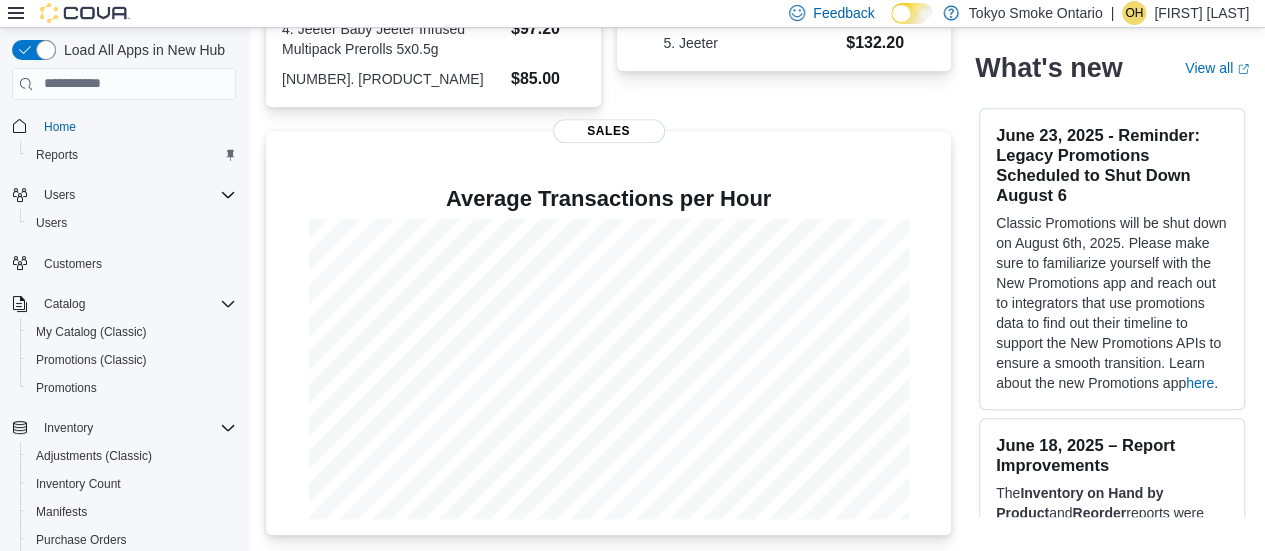 scroll, scrollTop: 658, scrollLeft: 0, axis: vertical 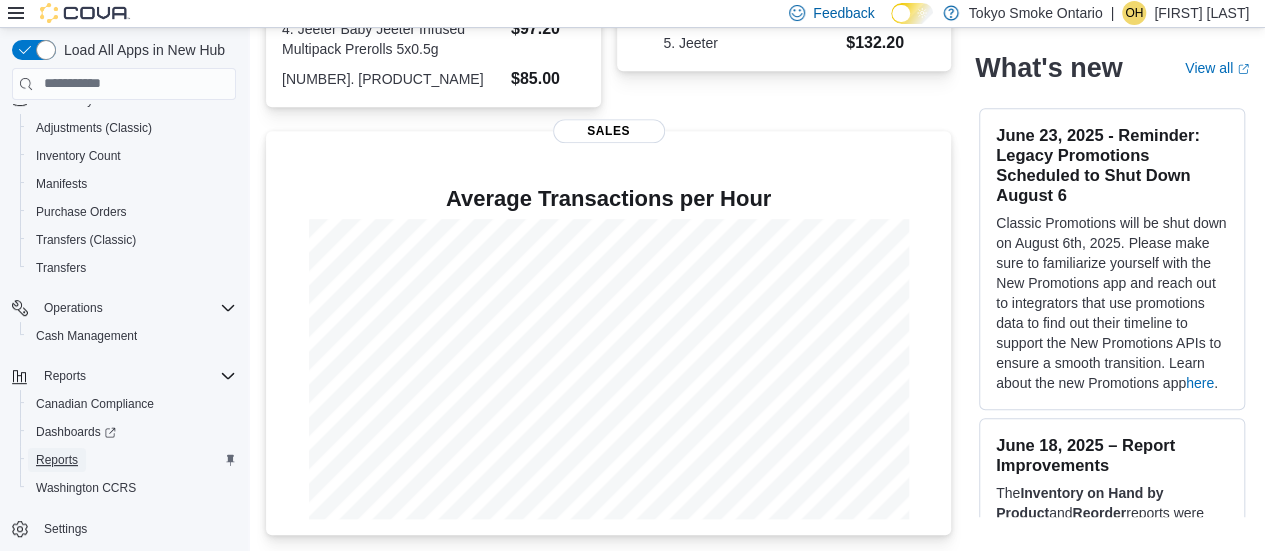 click on "Reports" at bounding box center (57, 460) 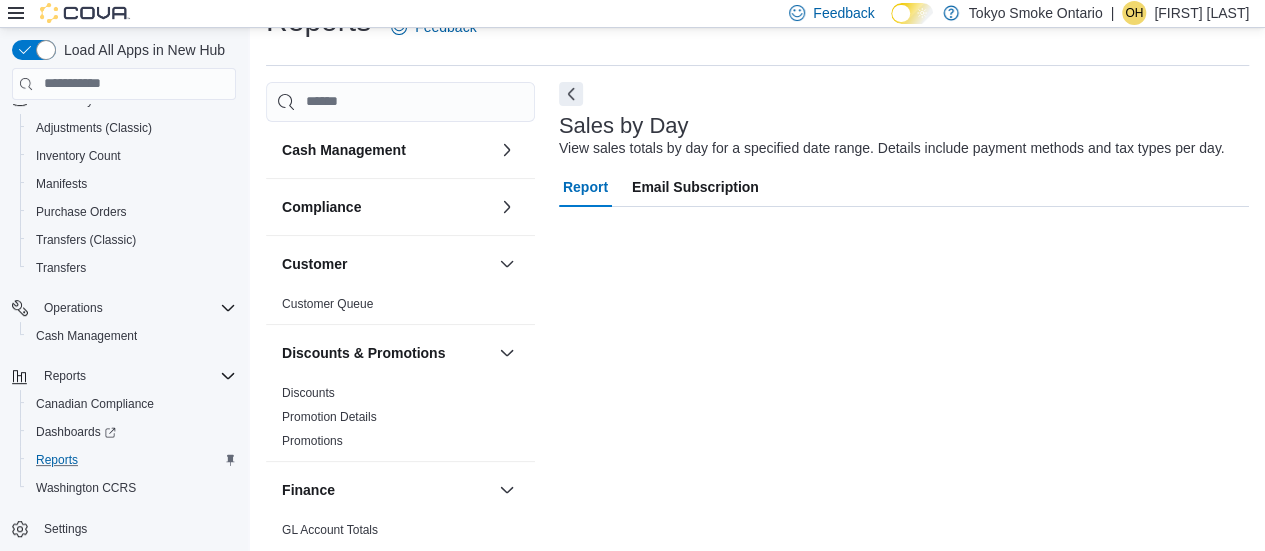 scroll, scrollTop: 42, scrollLeft: 0, axis: vertical 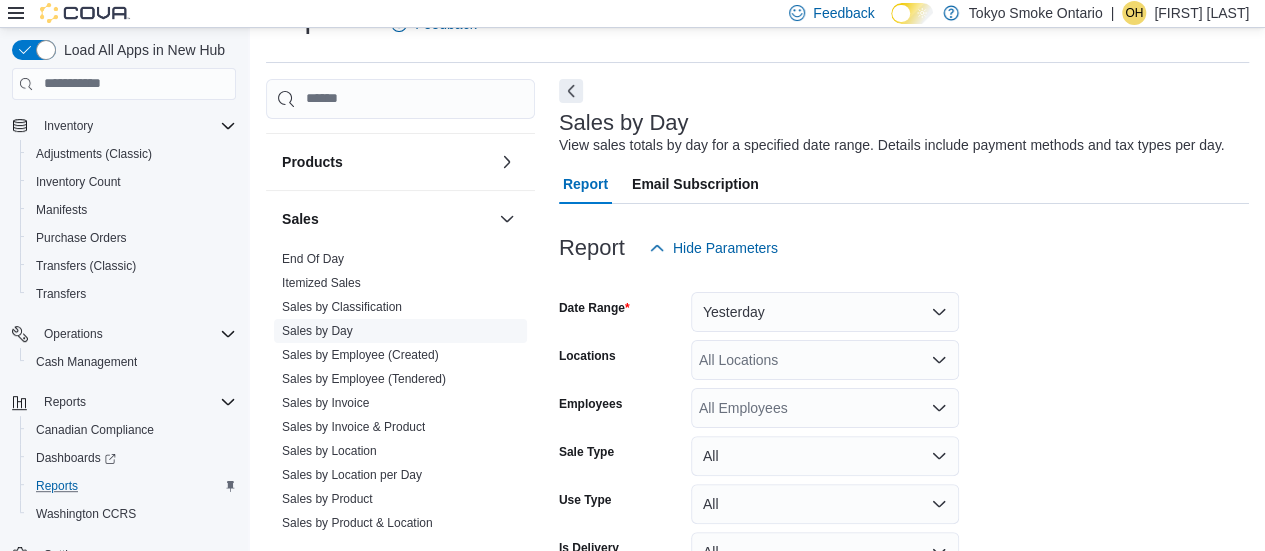click on "Sales by Day" at bounding box center [317, 331] 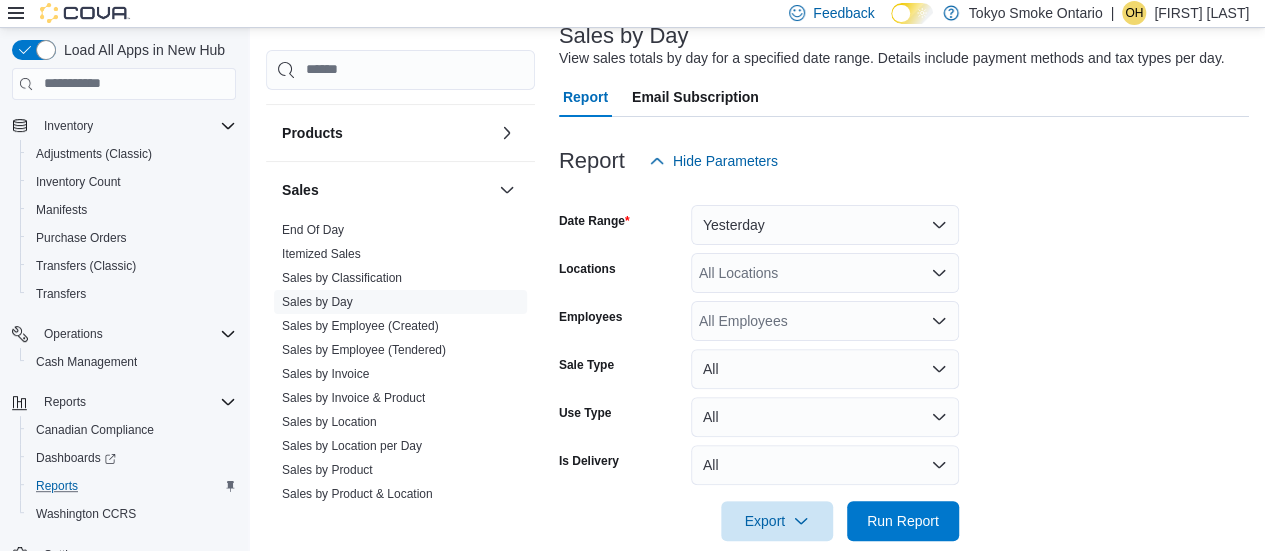 scroll, scrollTop: 162, scrollLeft: 0, axis: vertical 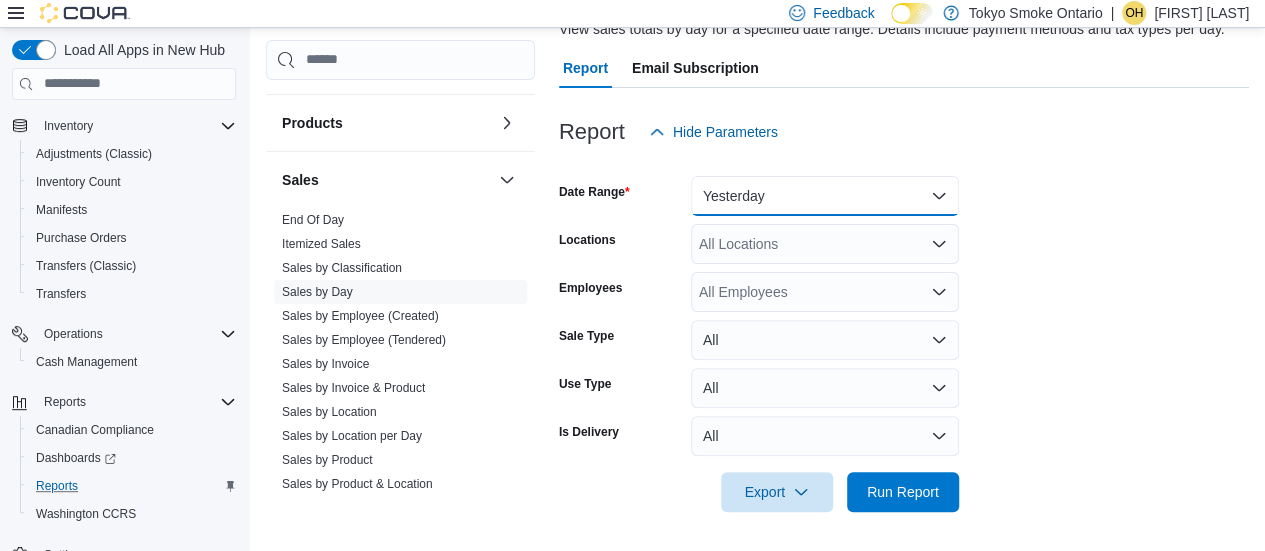 click on "Yesterday" at bounding box center [825, 196] 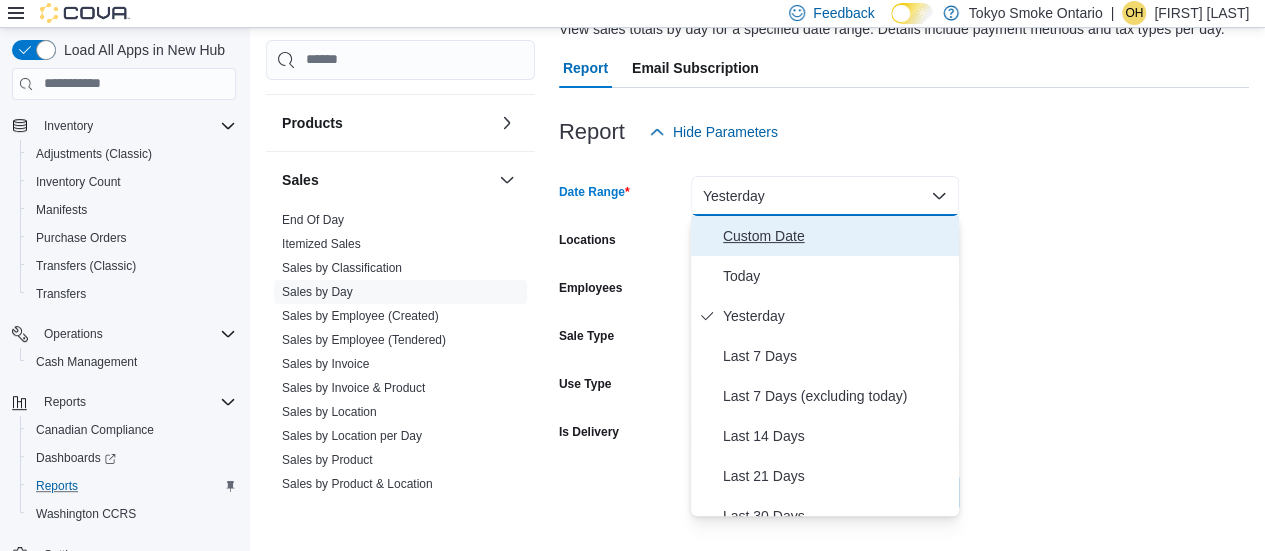 click on "Custom Date" at bounding box center (837, 236) 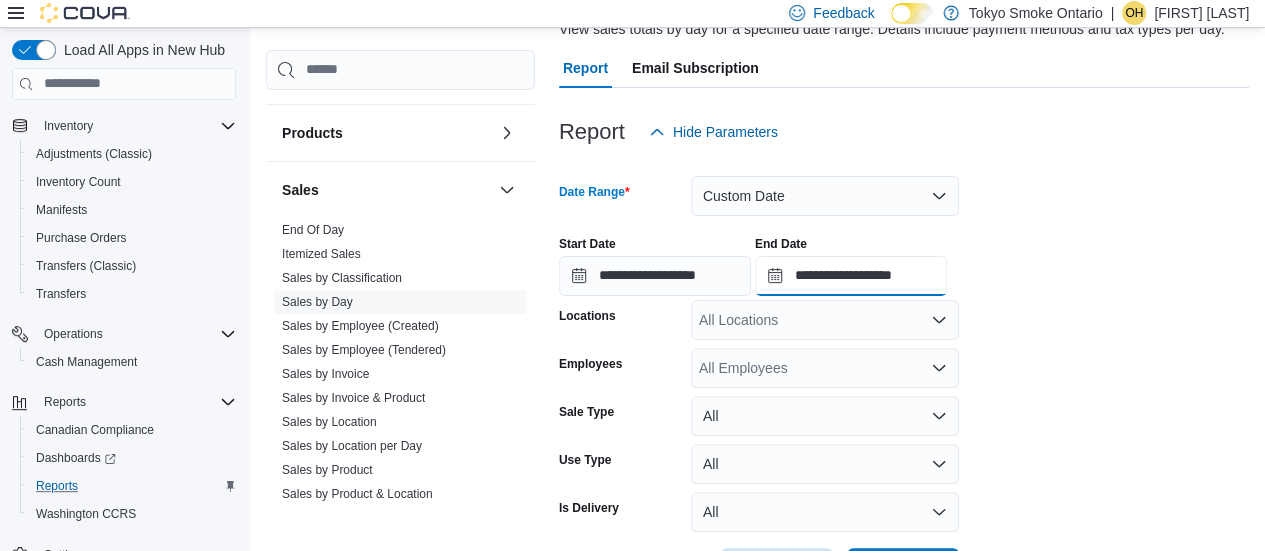 click on "**********" at bounding box center (851, 276) 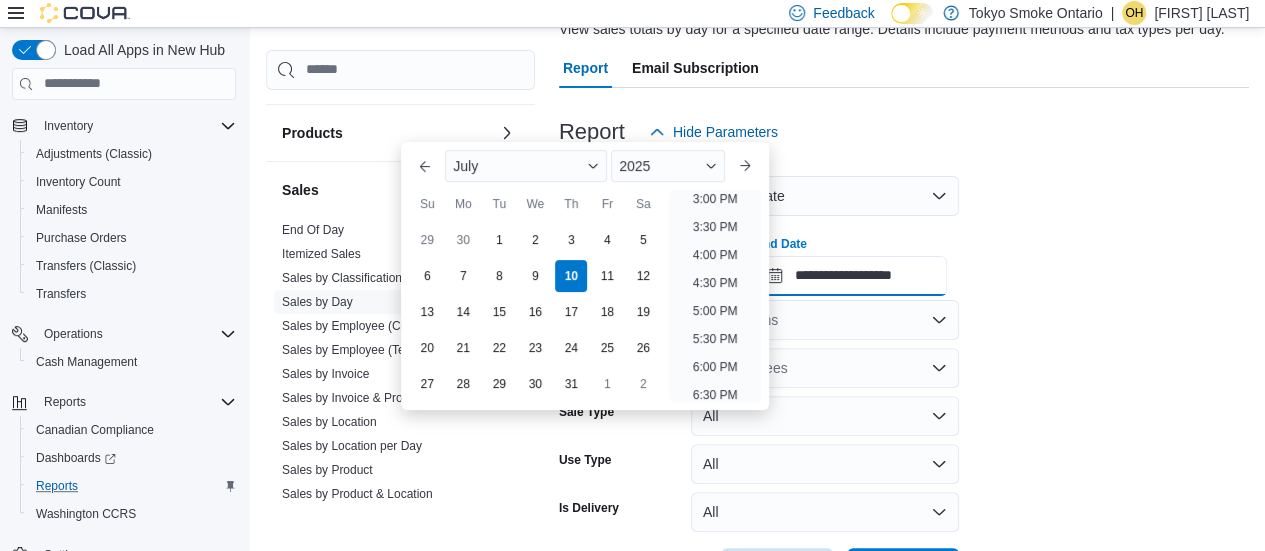 scroll, scrollTop: 846, scrollLeft: 0, axis: vertical 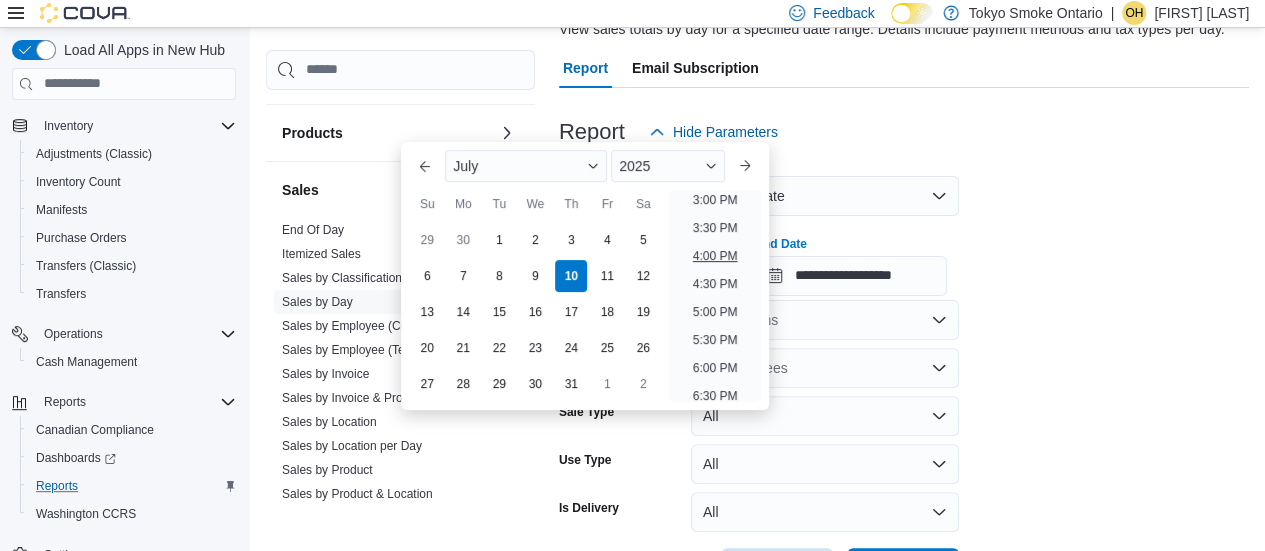 click on "4:00 PM" at bounding box center [715, 256] 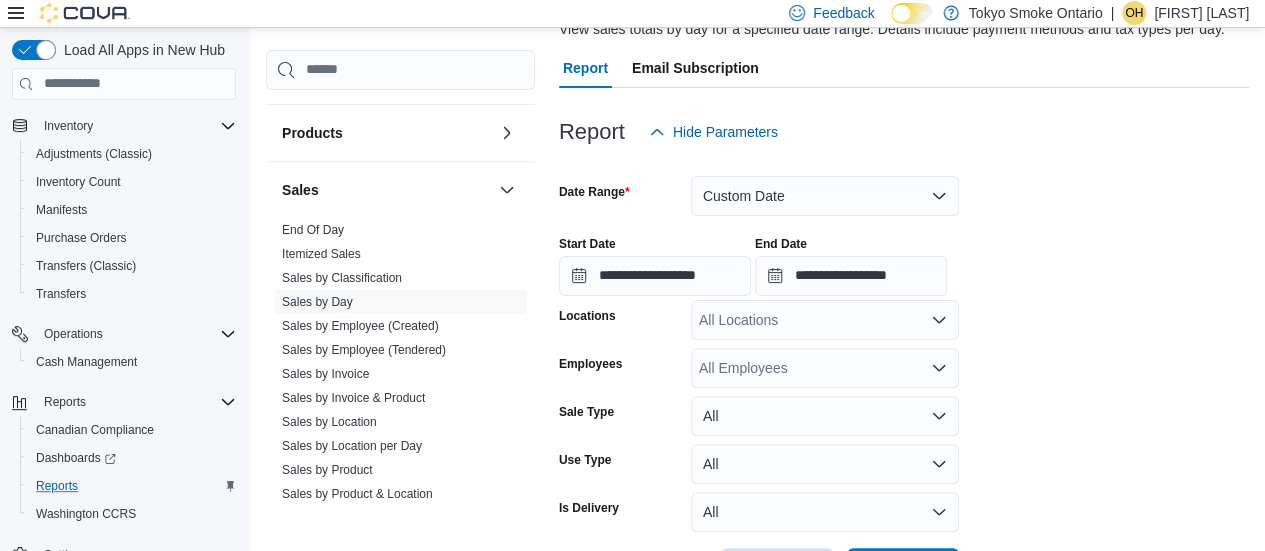 click on "**********" at bounding box center (904, 370) 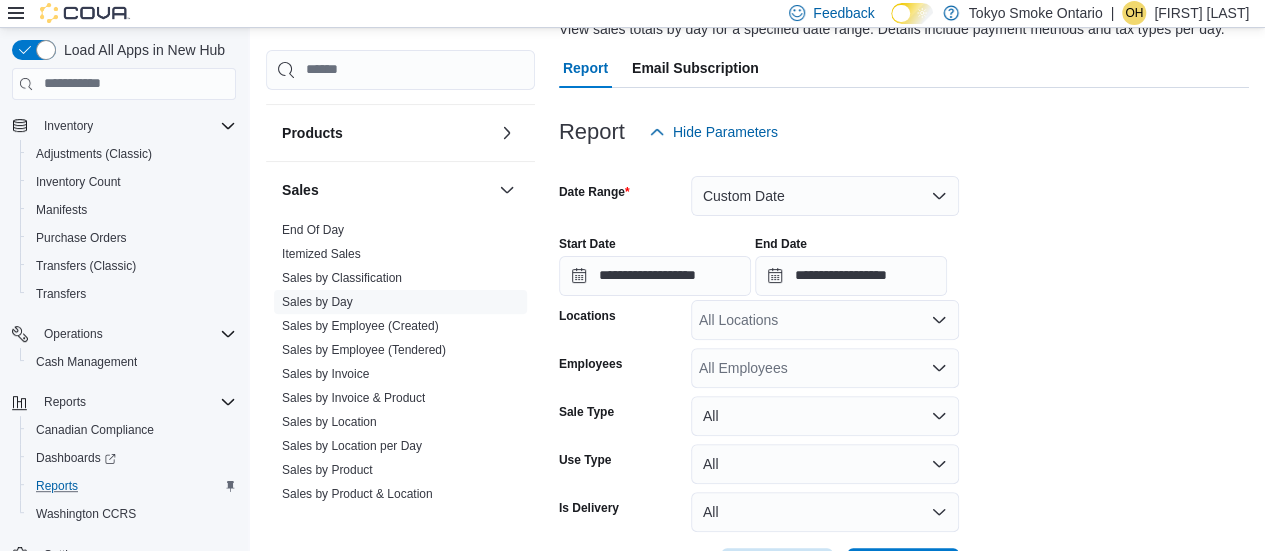 click on "All Locations" at bounding box center [825, 320] 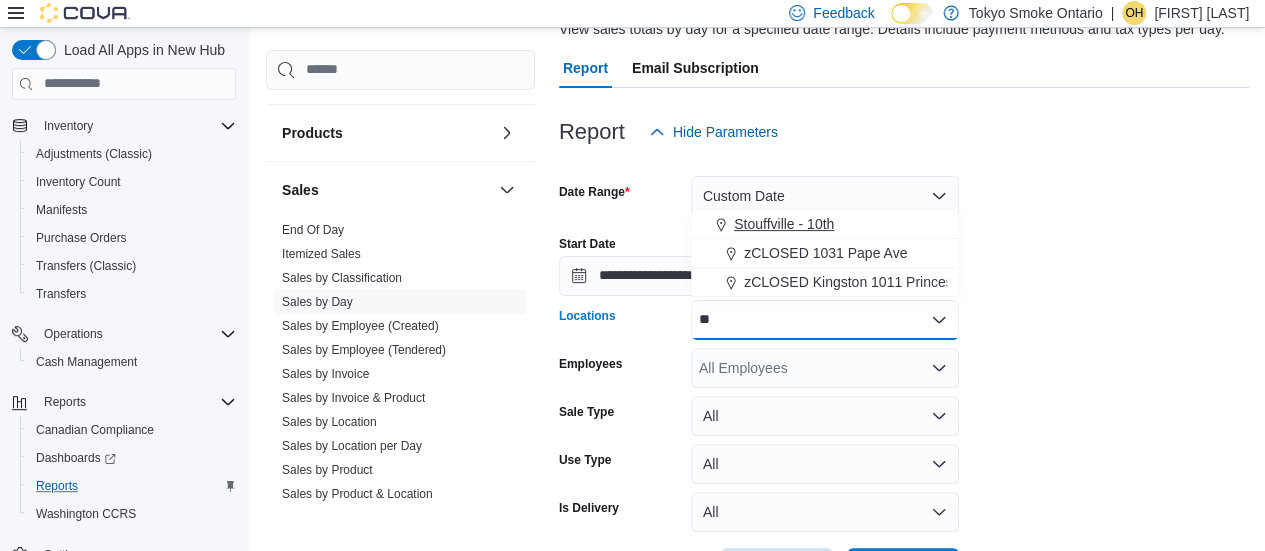 type on "**" 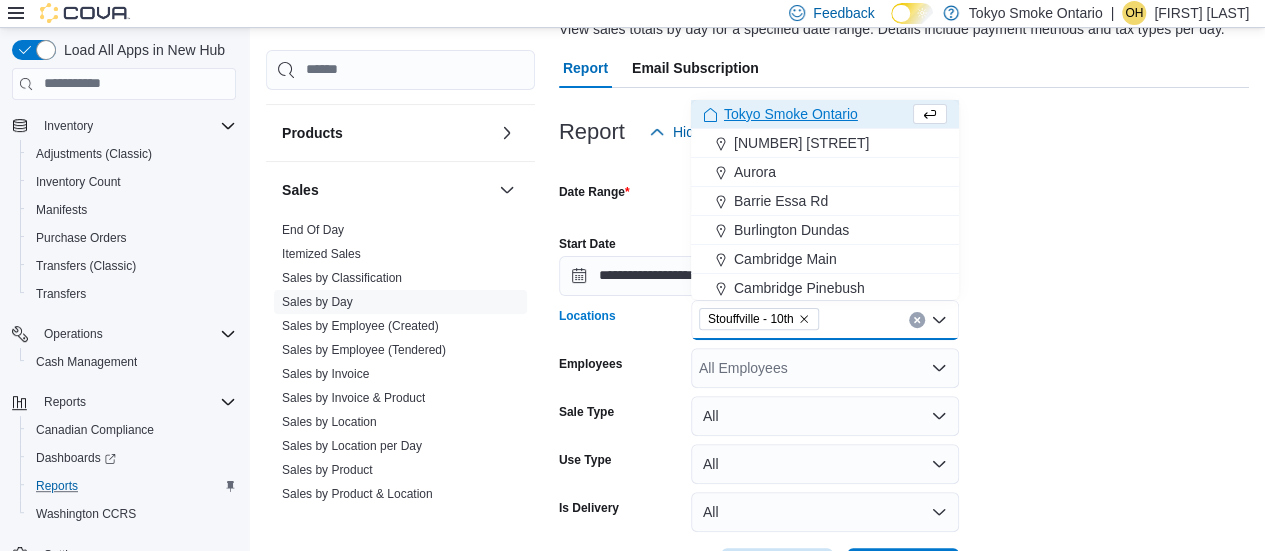 click on "**********" at bounding box center (904, 370) 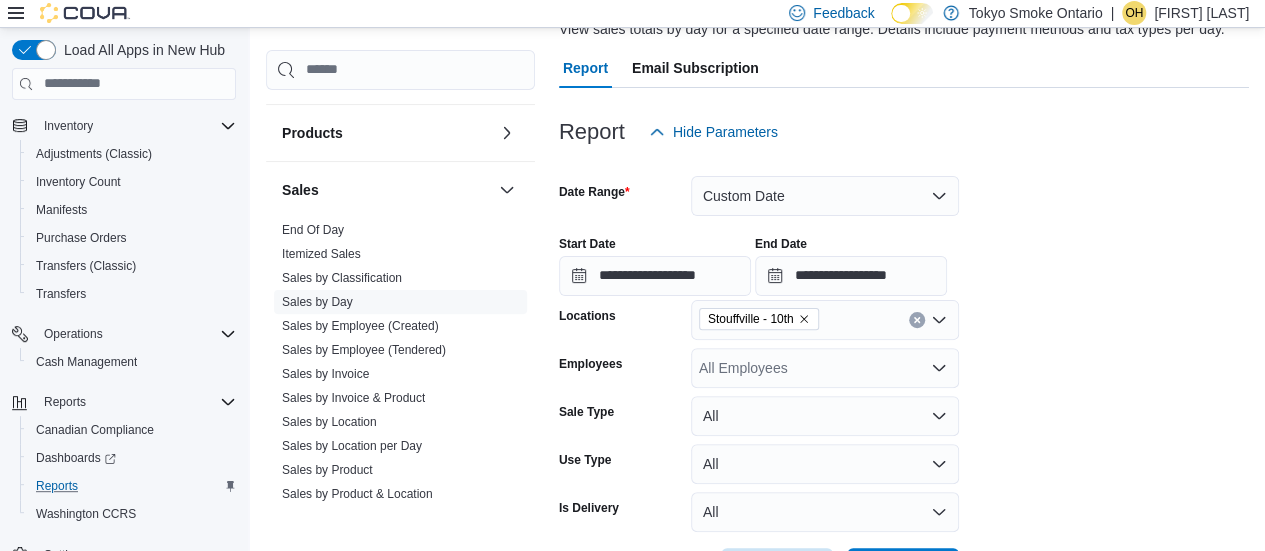 scroll, scrollTop: 238, scrollLeft: 0, axis: vertical 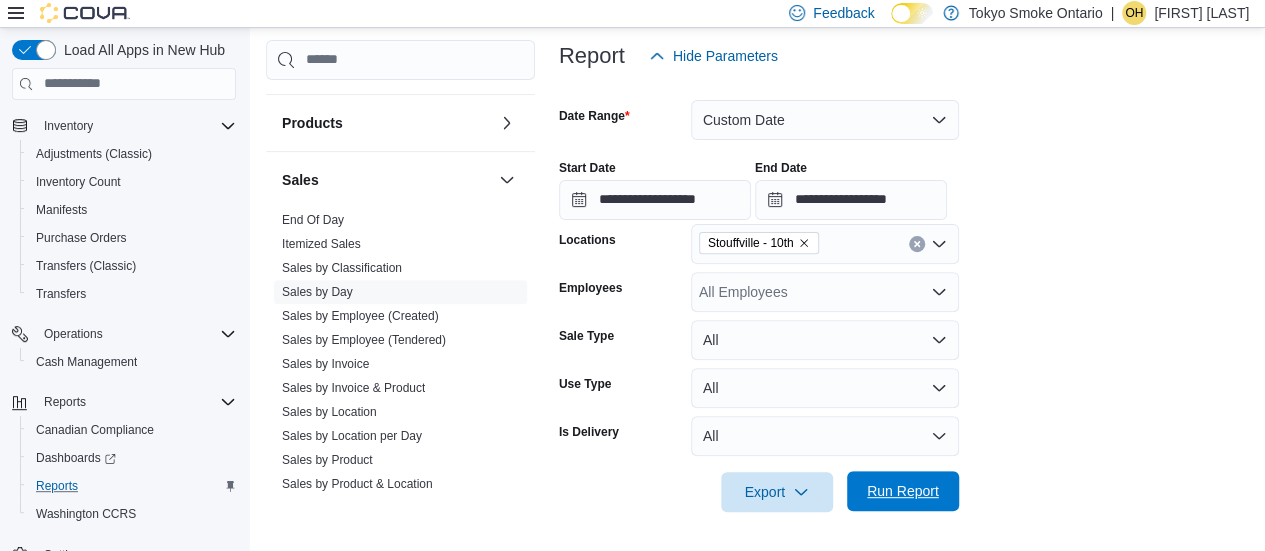 click on "Run Report" at bounding box center [903, 491] 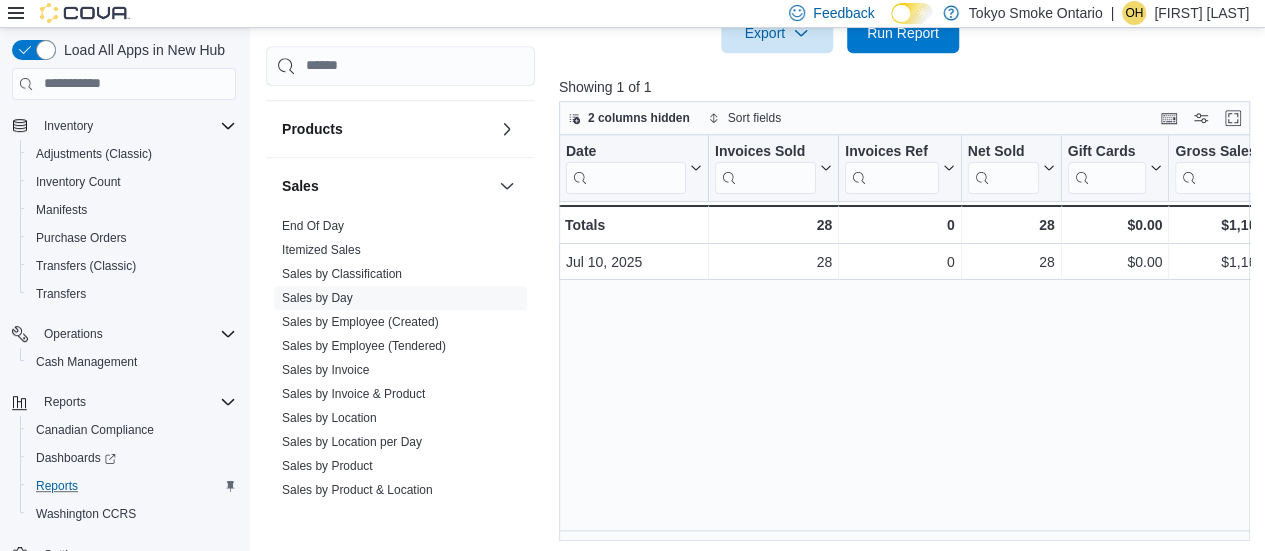 scroll, scrollTop: 698, scrollLeft: 0, axis: vertical 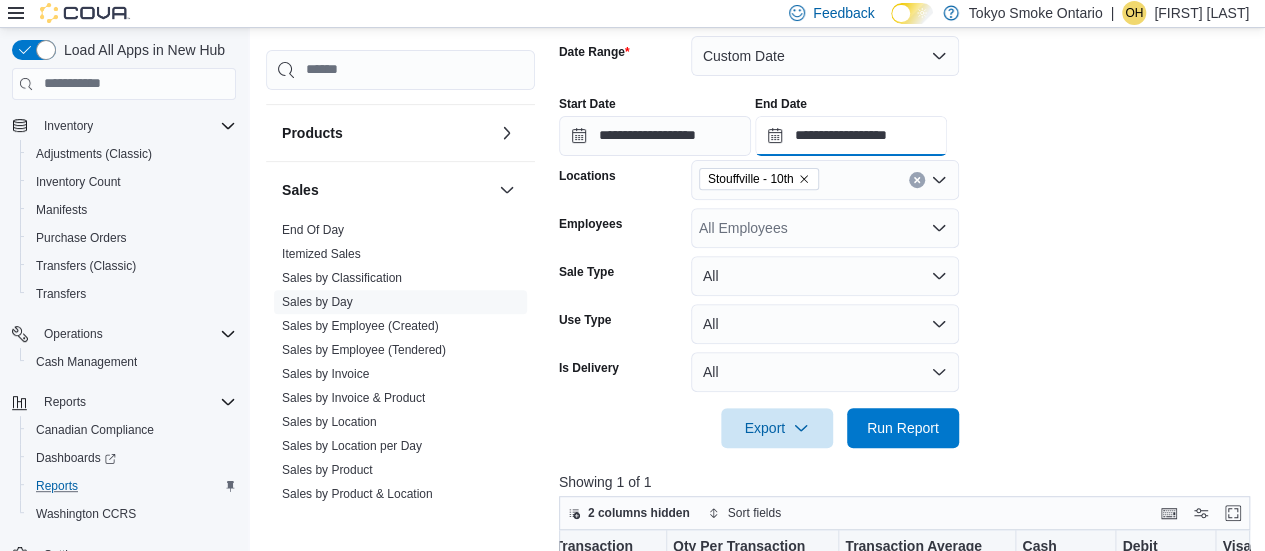click on "**********" at bounding box center (851, 136) 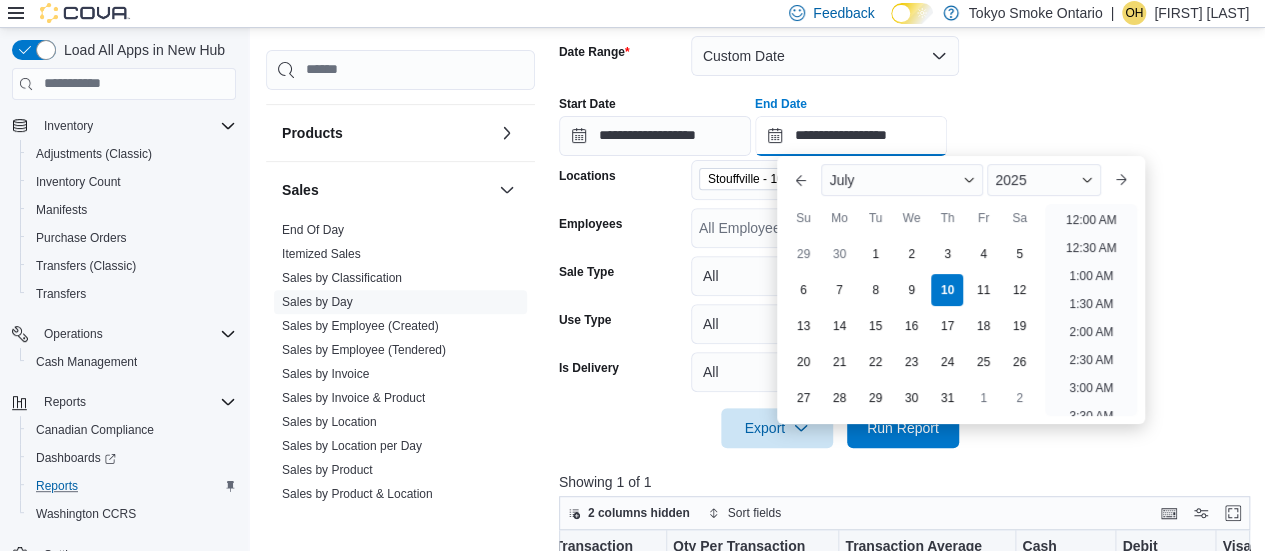 scroll, scrollTop: 958, scrollLeft: 0, axis: vertical 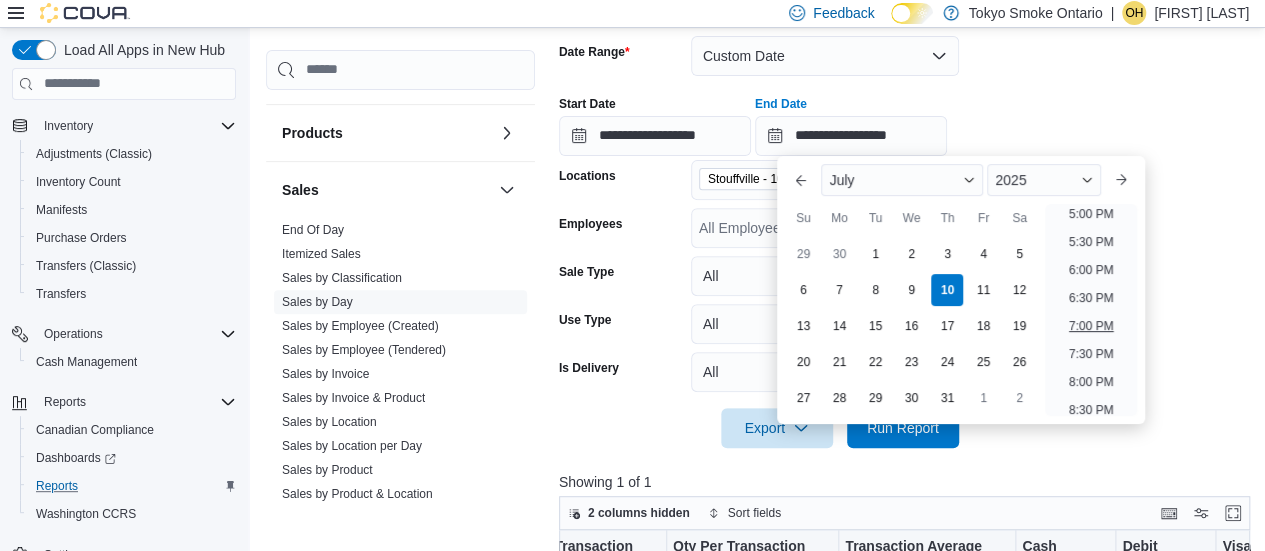 click on "7:00 PM" at bounding box center (1091, 326) 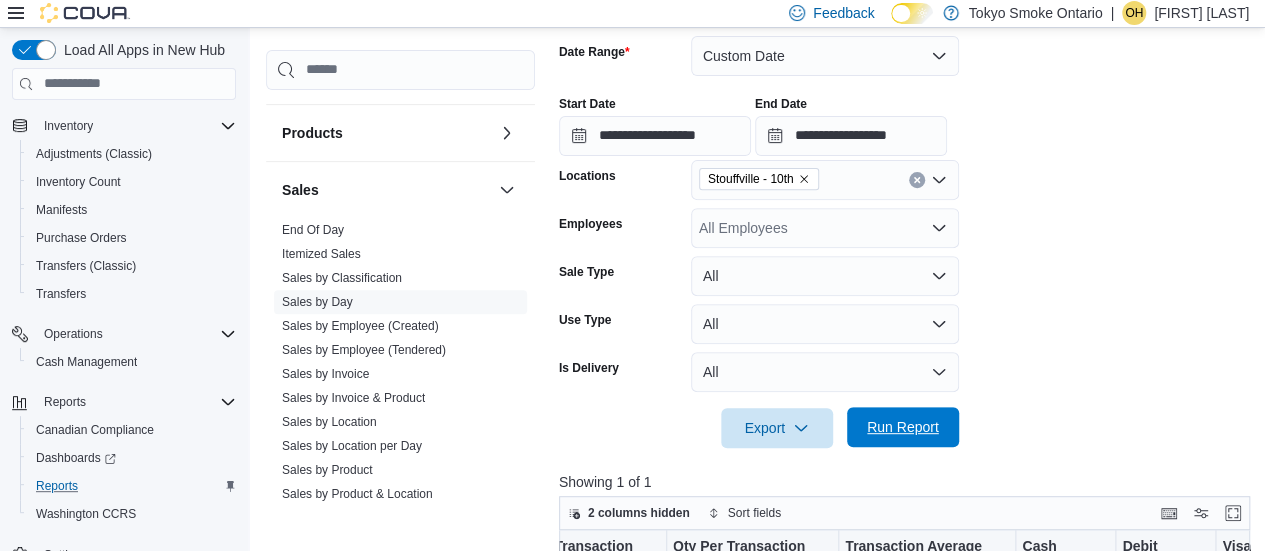 click on "Run Report" at bounding box center [903, 427] 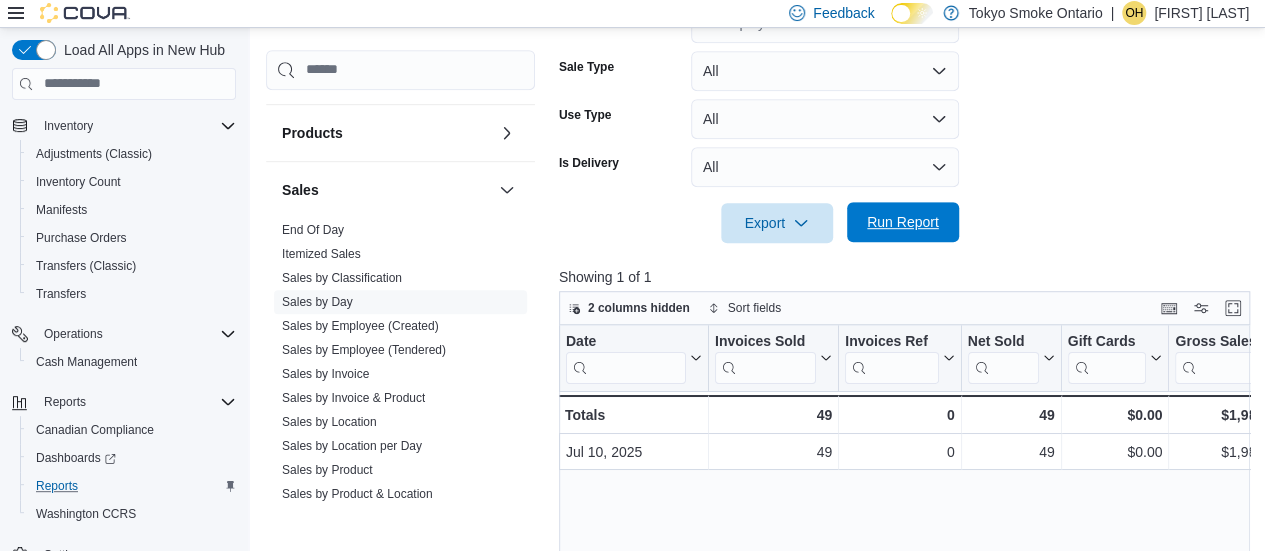 scroll, scrollTop: 555, scrollLeft: 0, axis: vertical 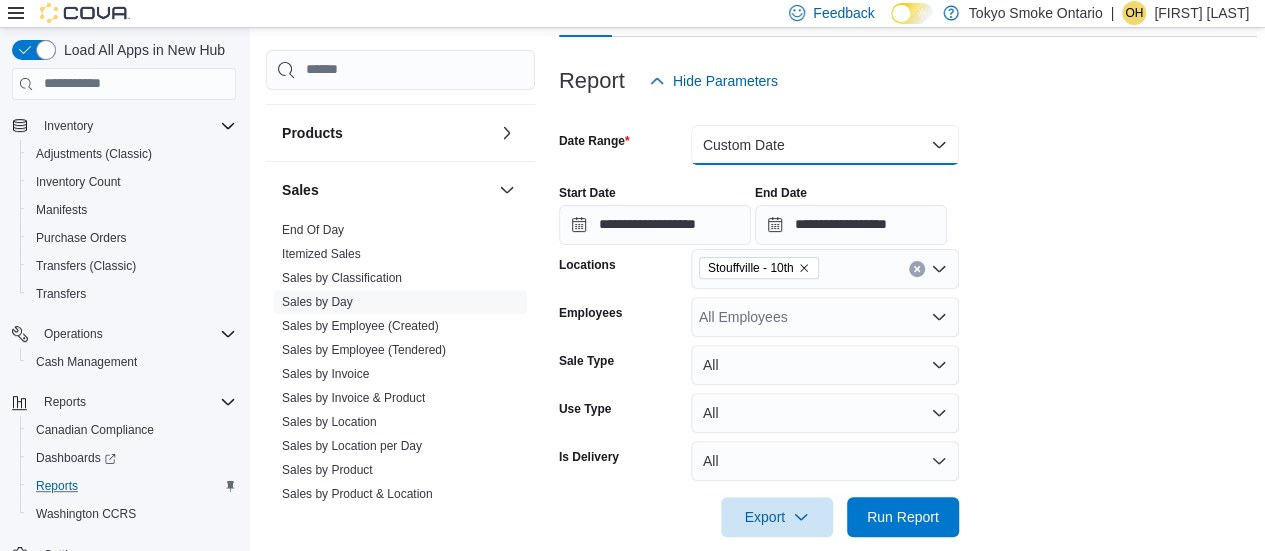 click on "Custom Date" at bounding box center (825, 145) 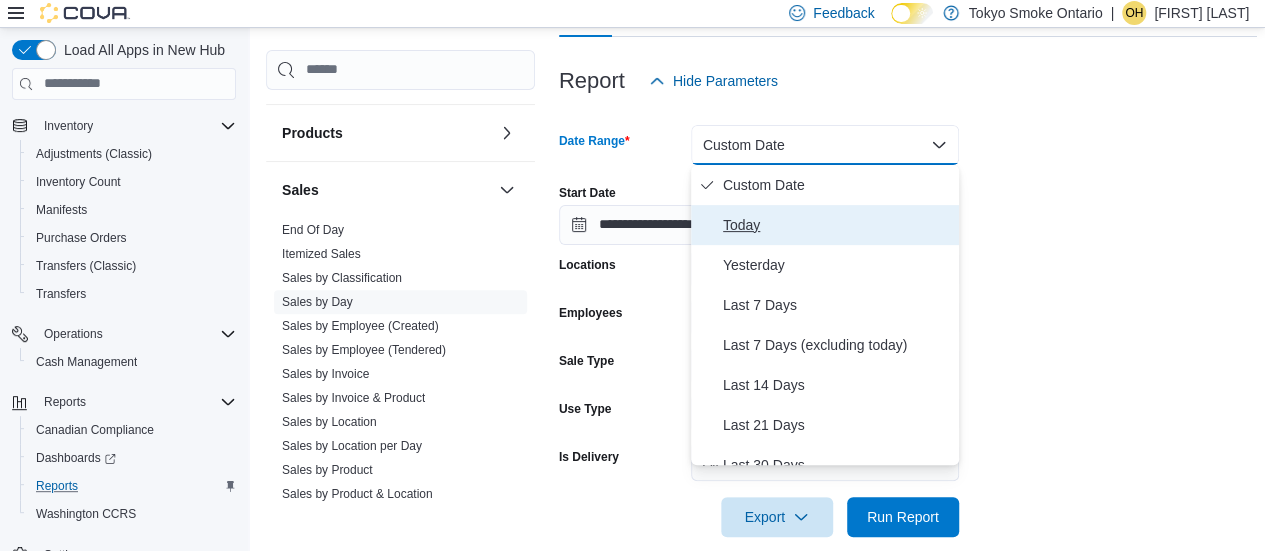 click on "Today" at bounding box center (837, 225) 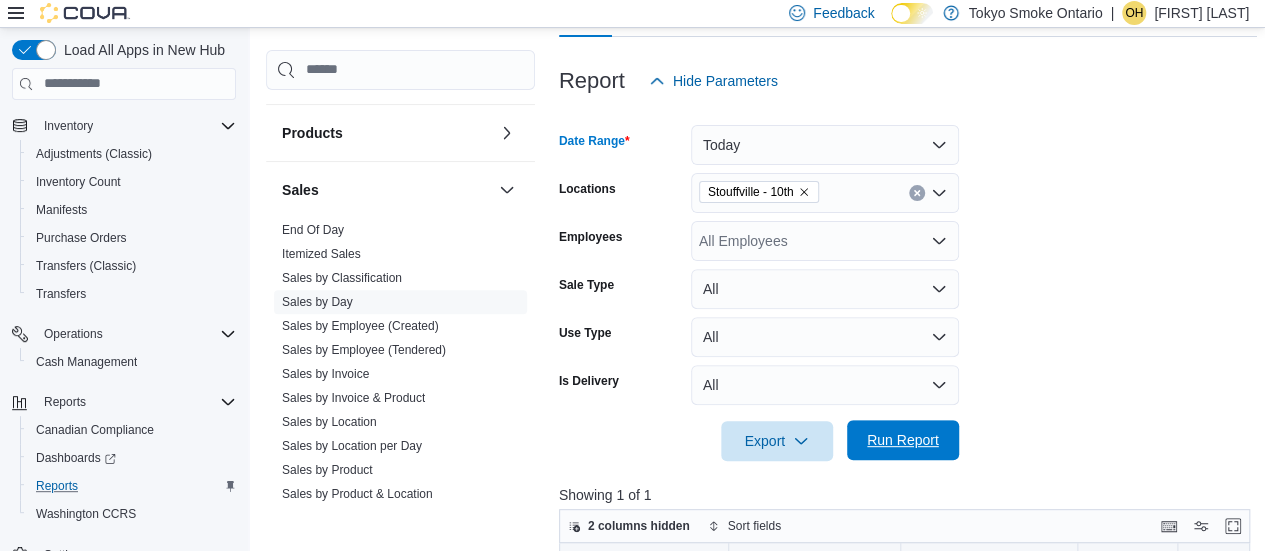 click on "Run Report" at bounding box center [903, 440] 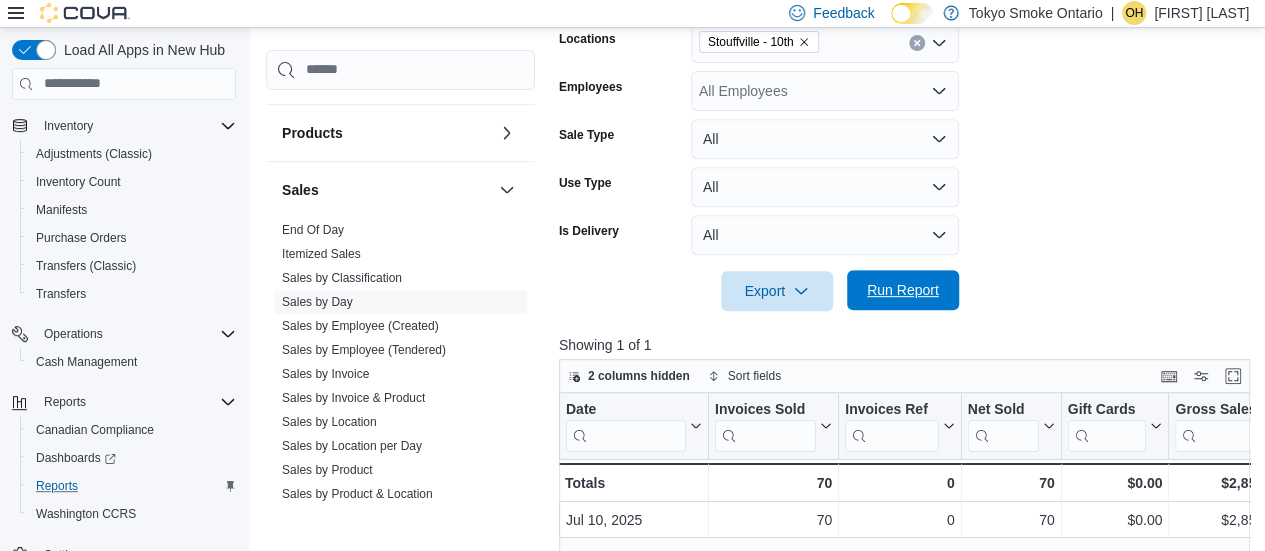 scroll, scrollTop: 456, scrollLeft: 0, axis: vertical 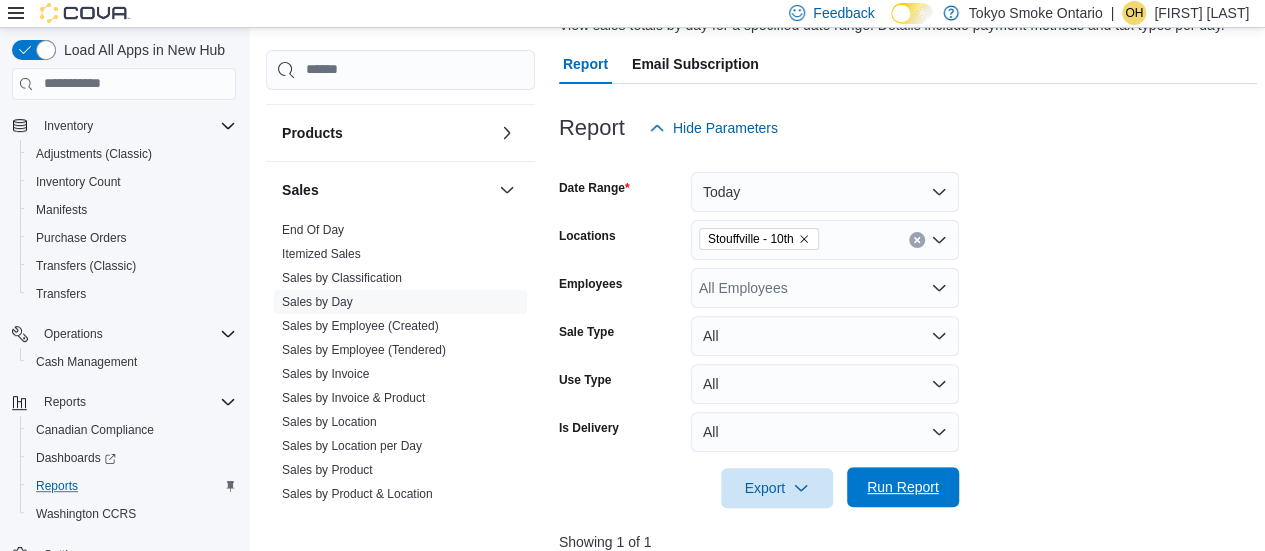 click on "Run Report" at bounding box center (903, 487) 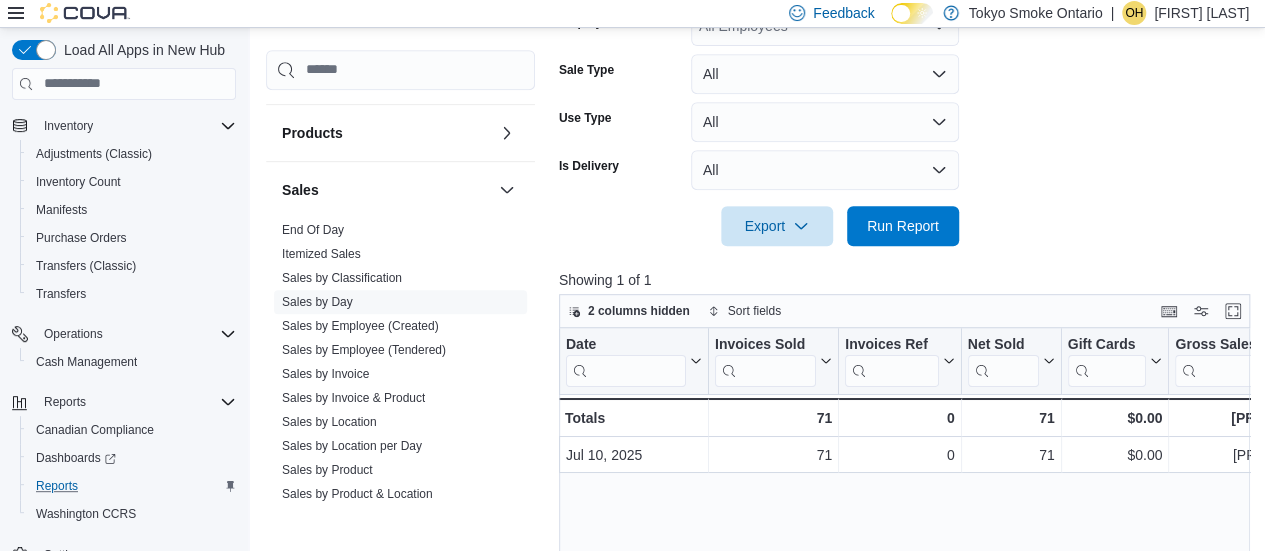 scroll, scrollTop: 429, scrollLeft: 0, axis: vertical 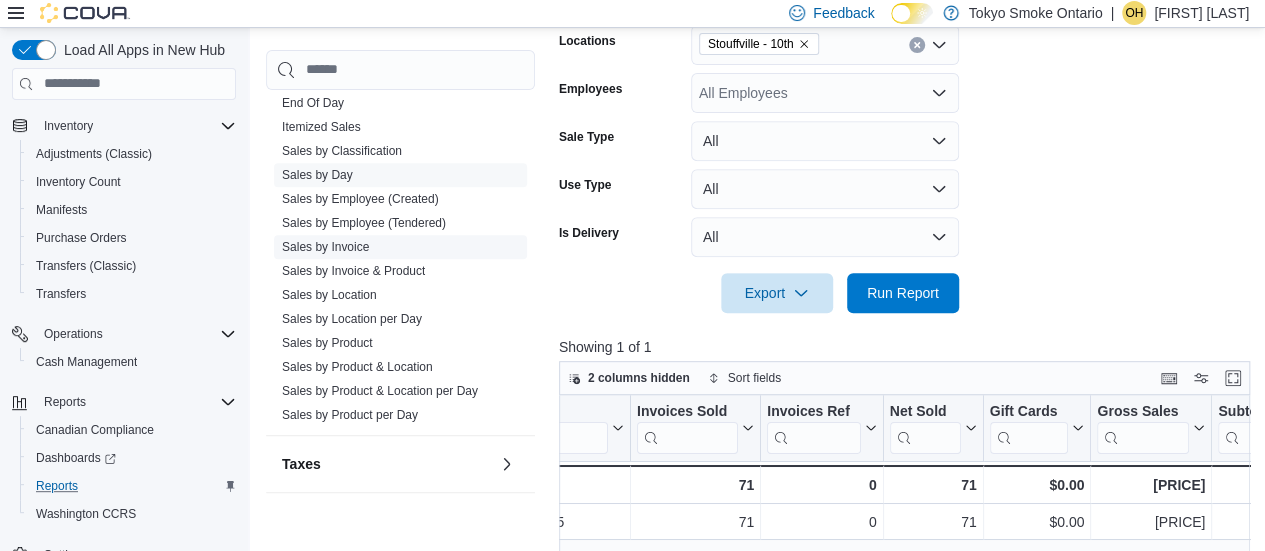 click on "Sales by Invoice" at bounding box center [325, 247] 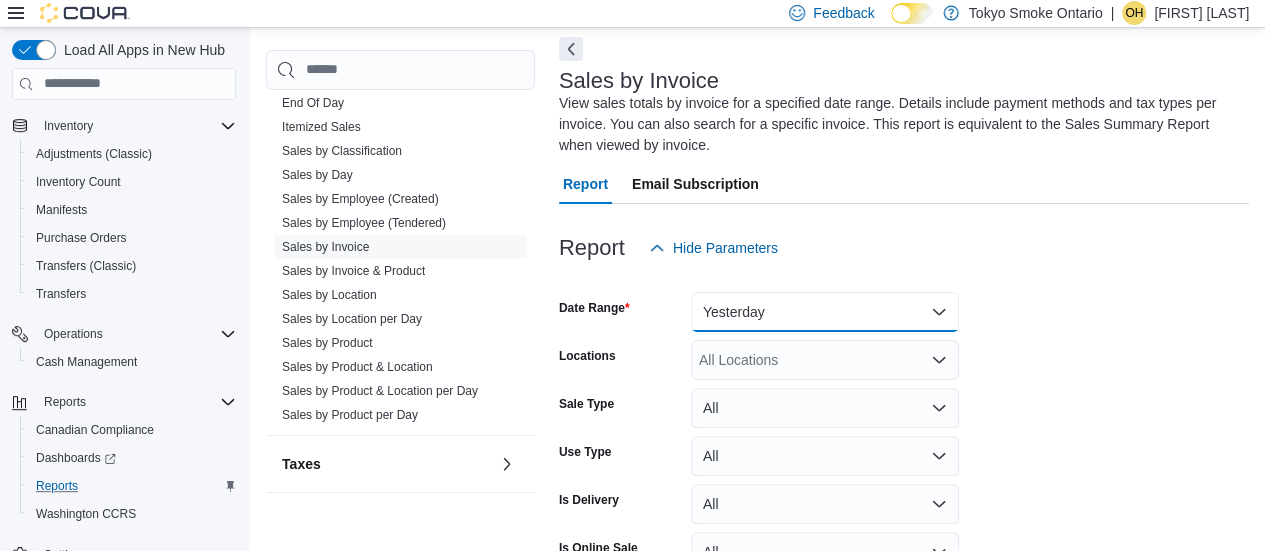 click on "Yesterday" at bounding box center [825, 312] 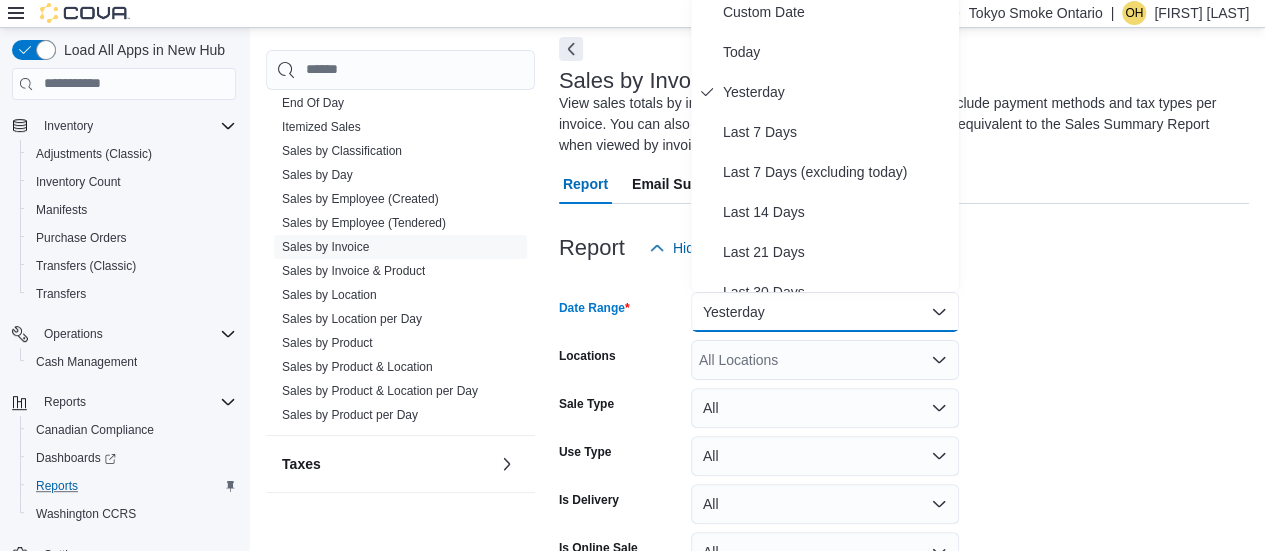 scroll, scrollTop: 79, scrollLeft: 0, axis: vertical 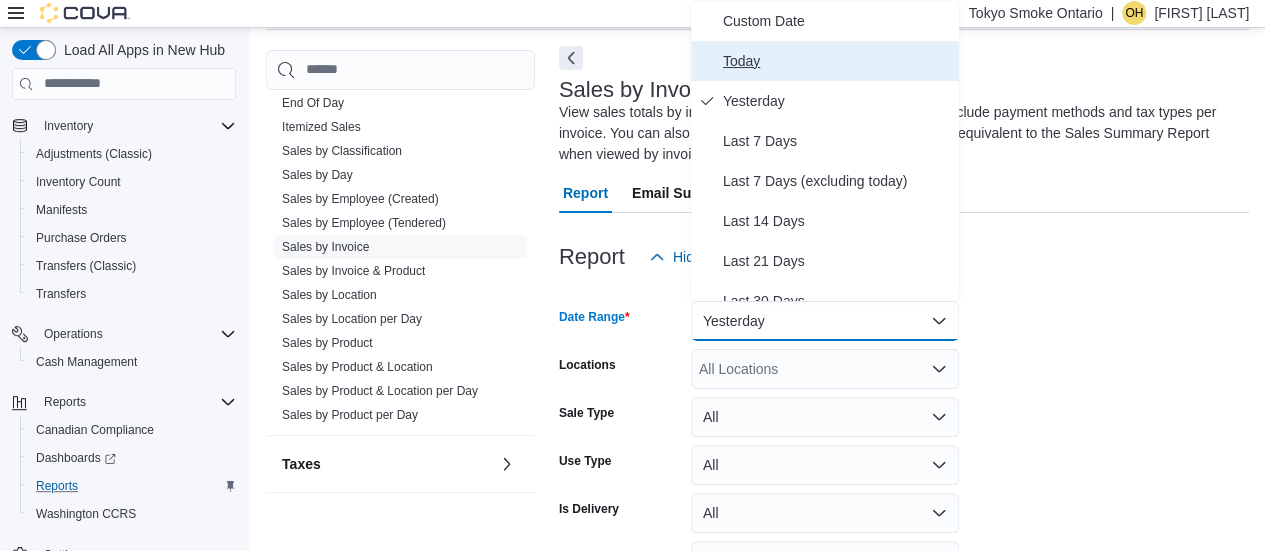 click on "Today" at bounding box center [837, 61] 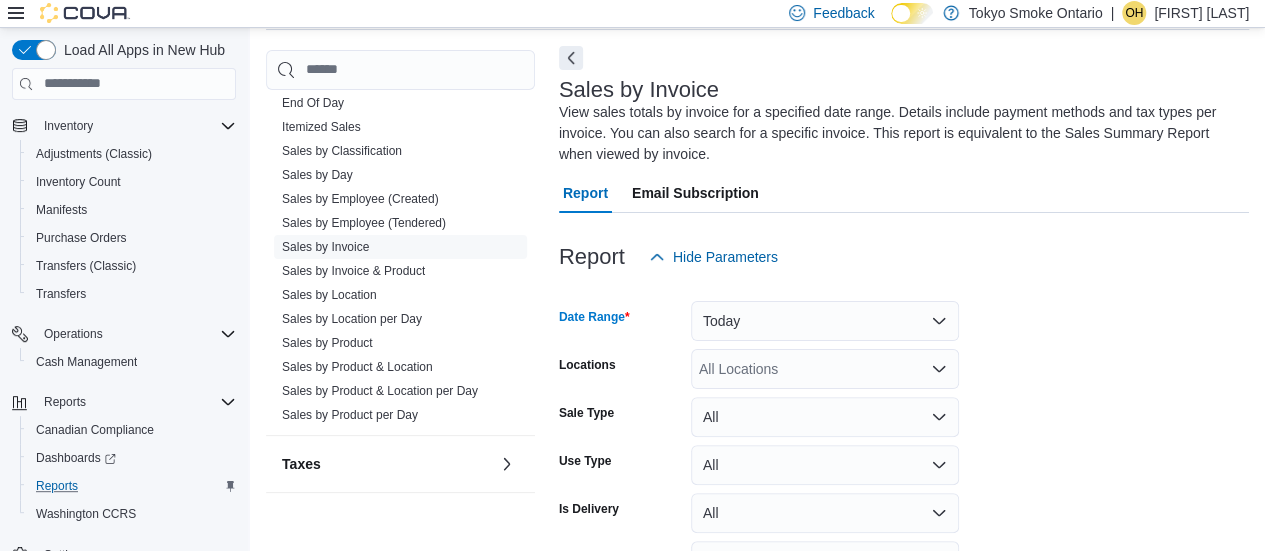 click on "All Locations" at bounding box center [825, 369] 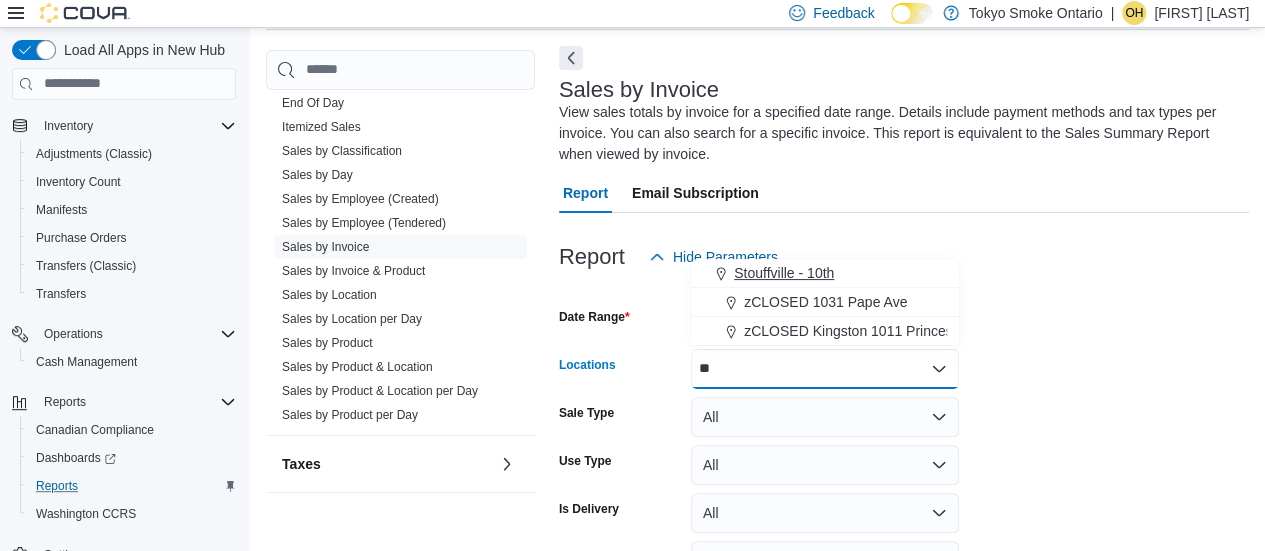 type on "**" 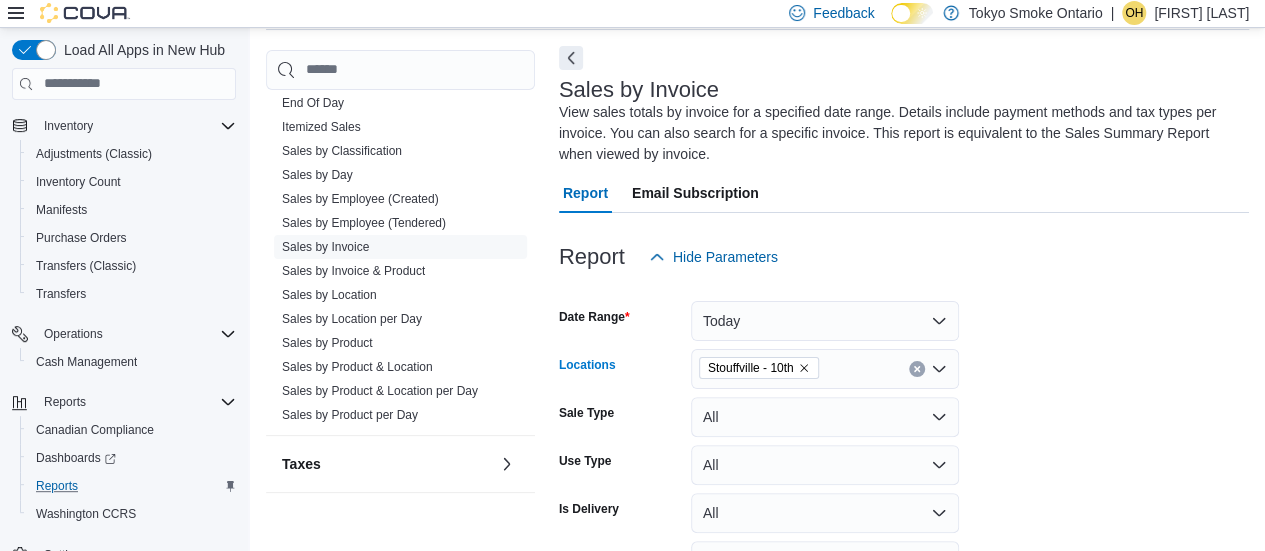 scroll, scrollTop: 252, scrollLeft: 0, axis: vertical 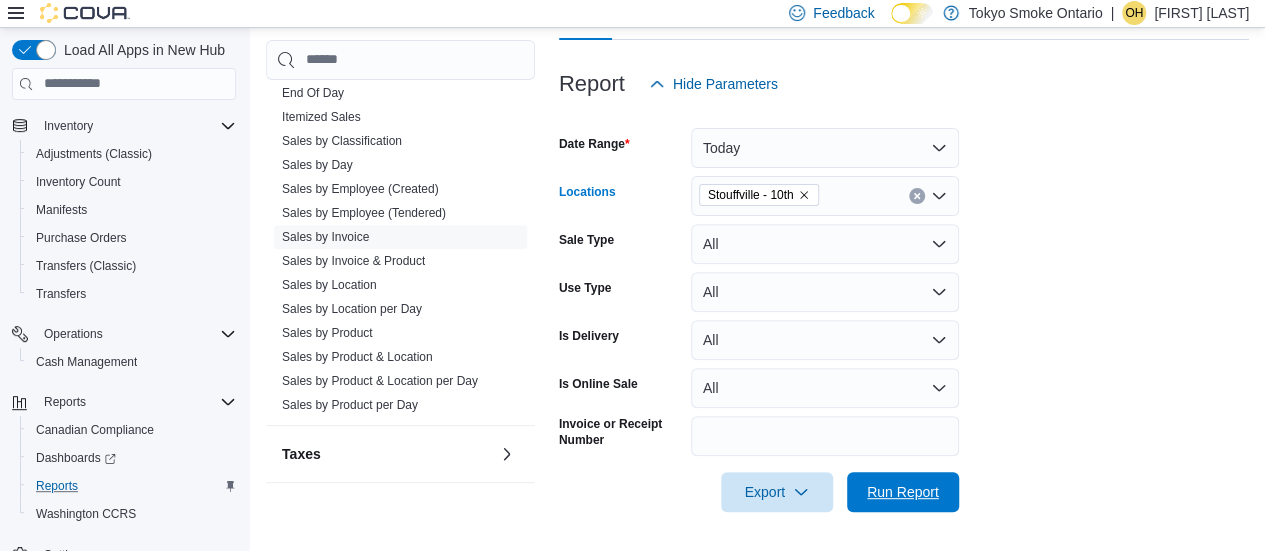 click on "Run Report" at bounding box center (903, 492) 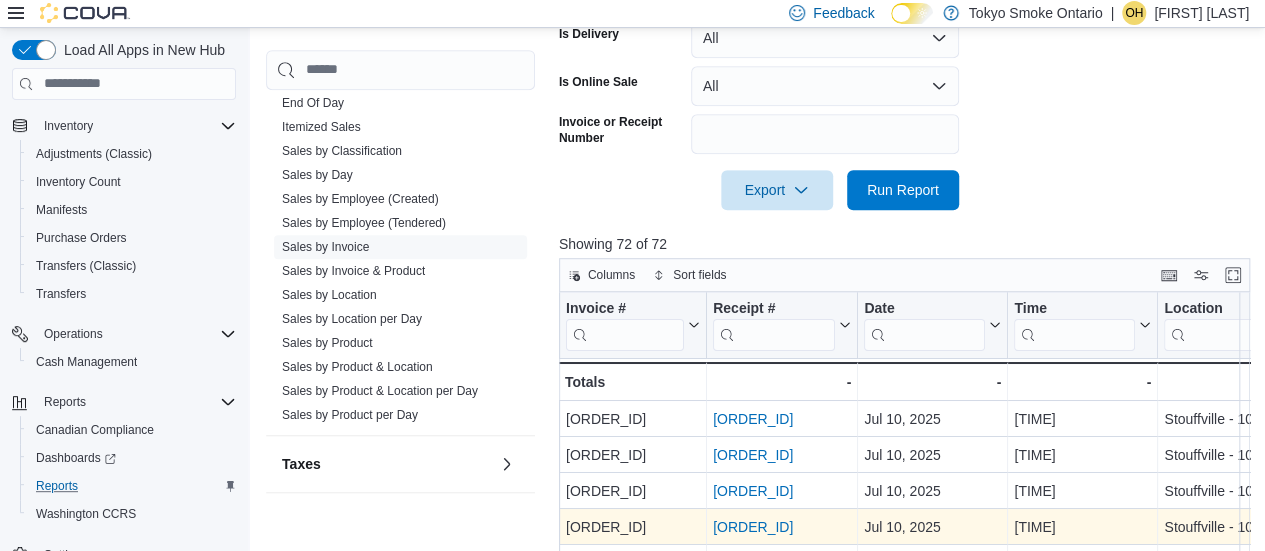 scroll, scrollTop: 553, scrollLeft: 0, axis: vertical 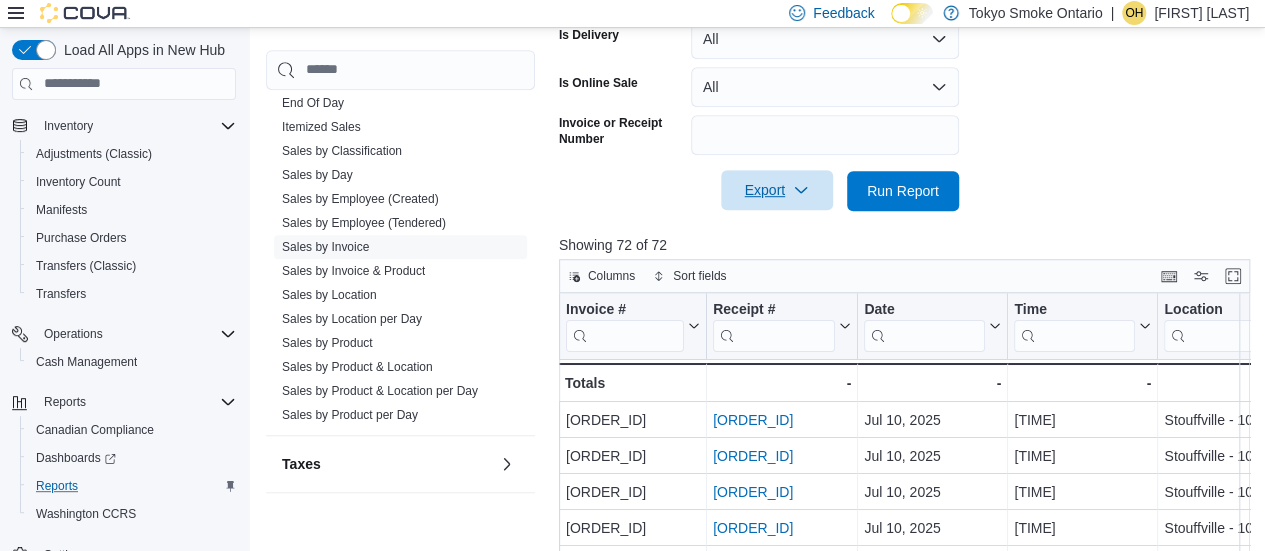 click on "Export" at bounding box center [777, 190] 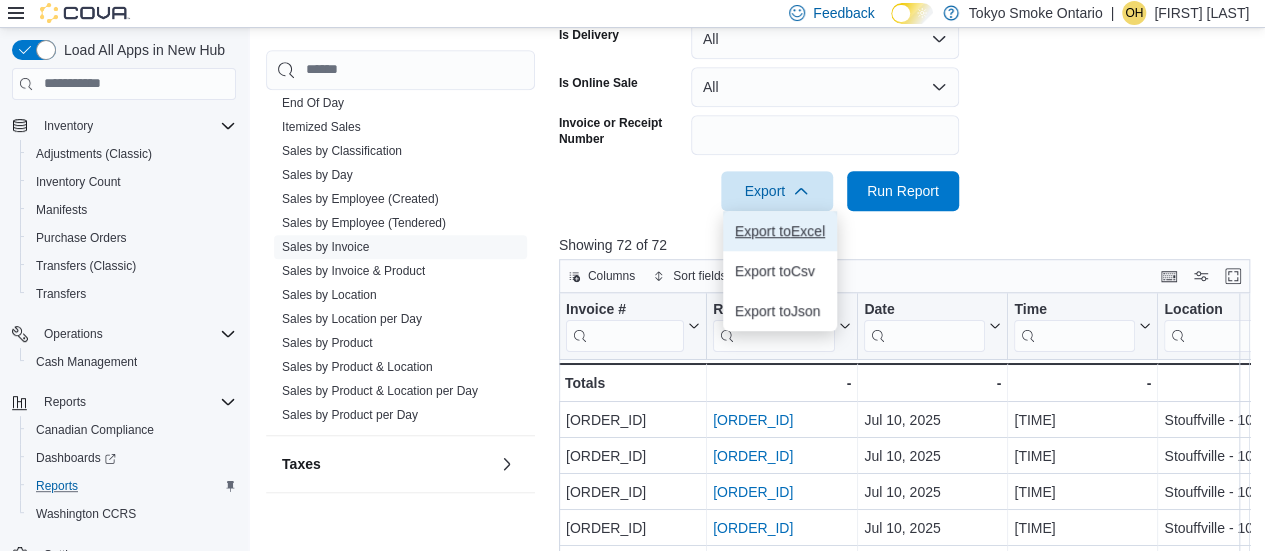 click on "Export to  Excel" at bounding box center (780, 231) 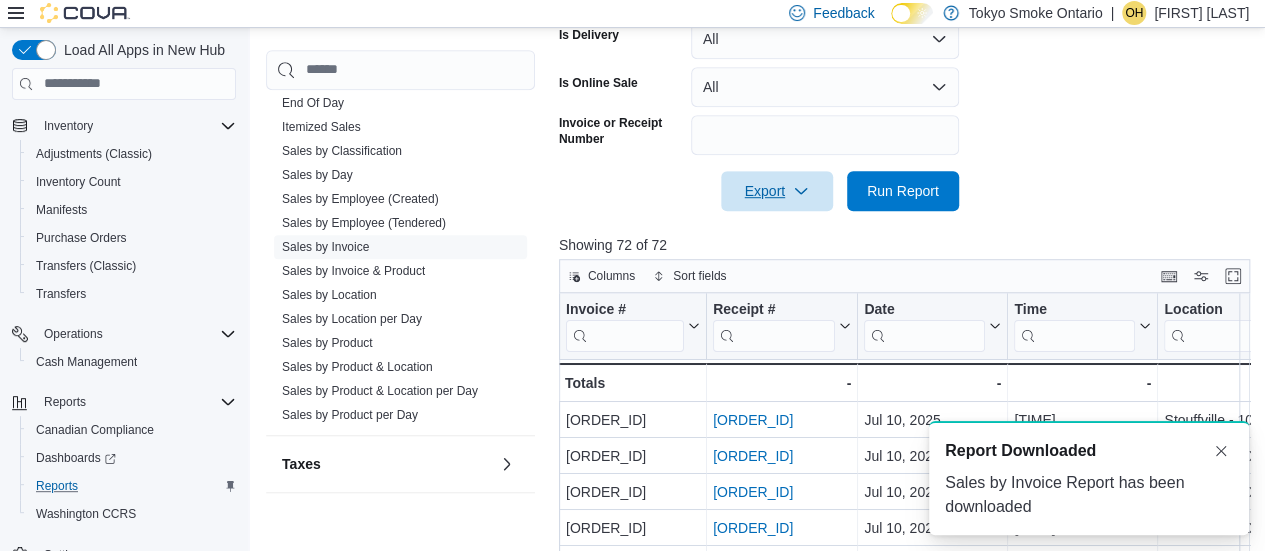 scroll, scrollTop: 0, scrollLeft: 0, axis: both 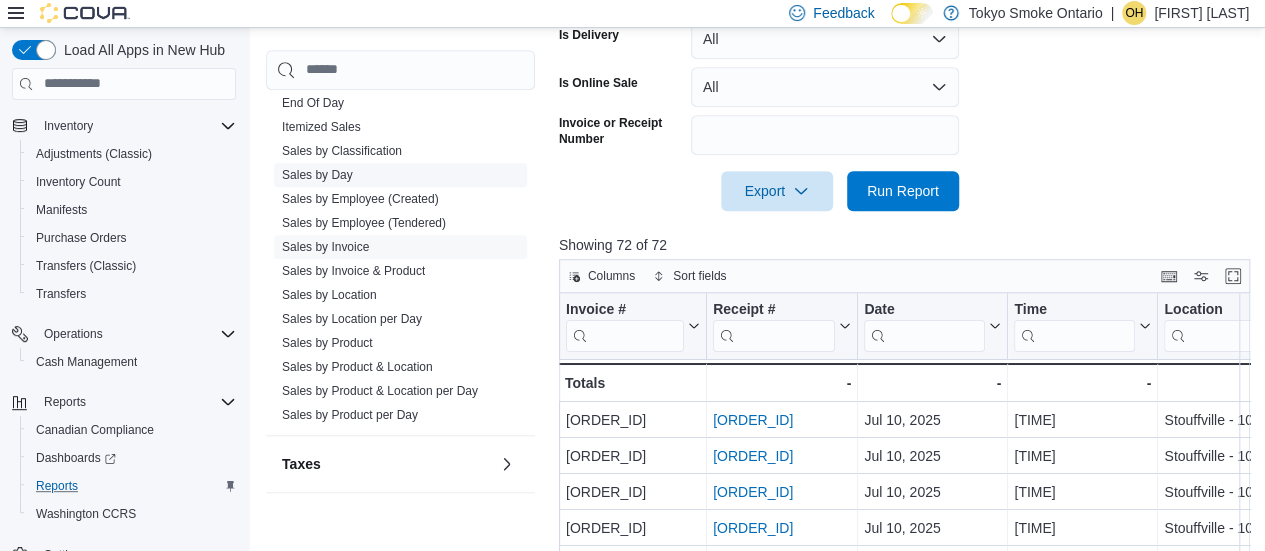 click on "Sales by Day" at bounding box center [317, 175] 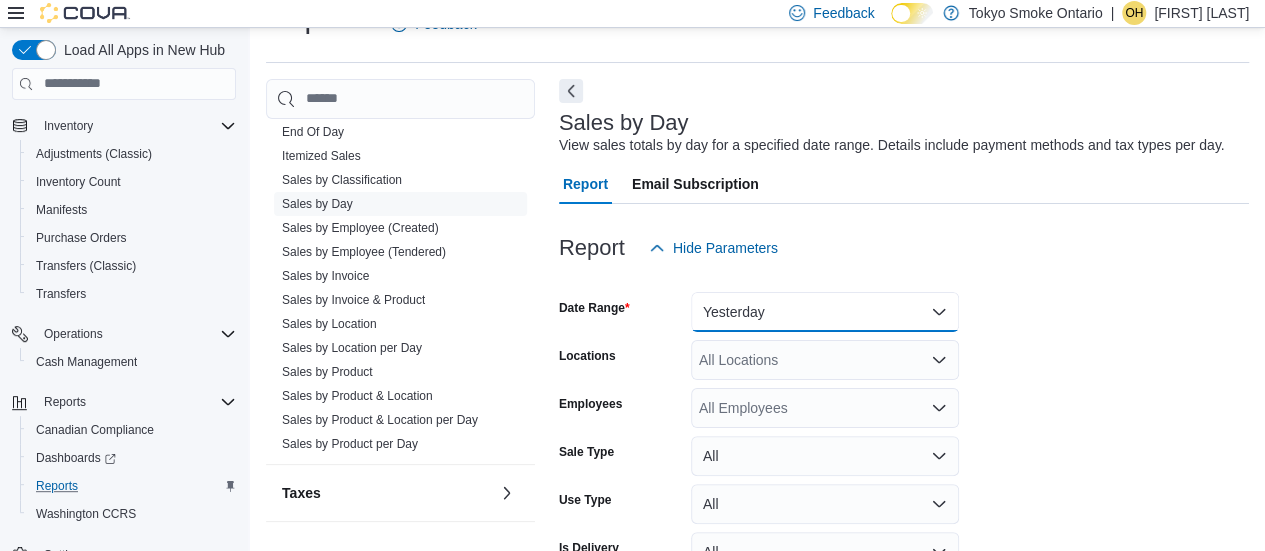 click on "Yesterday" at bounding box center (825, 312) 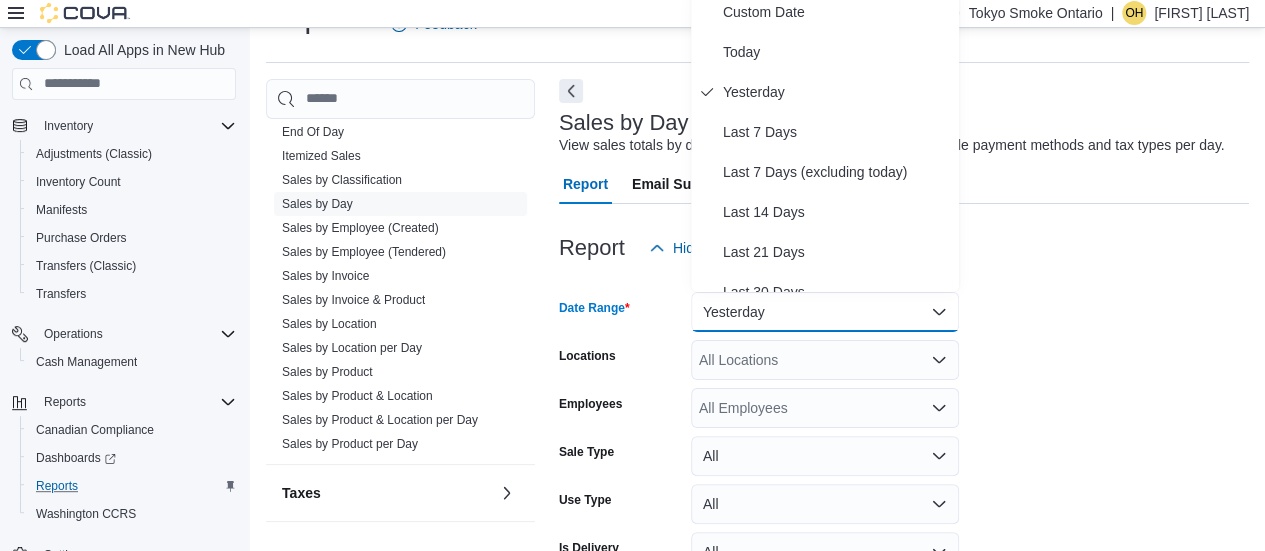scroll, scrollTop: 37, scrollLeft: 0, axis: vertical 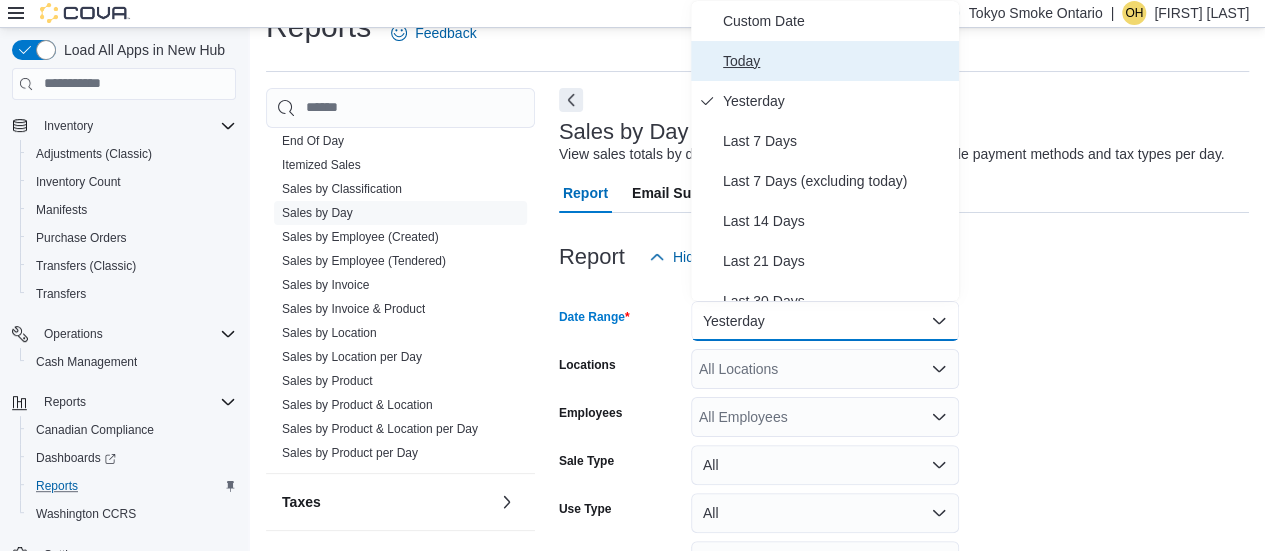 click on "Today" at bounding box center (825, 61) 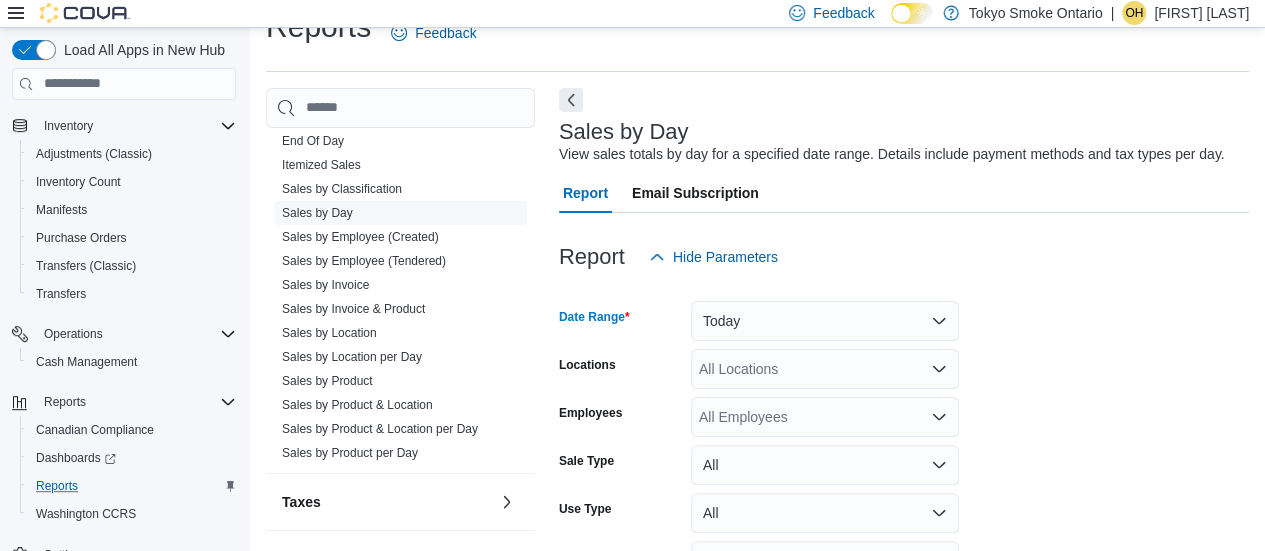 click on "All Locations" at bounding box center [825, 369] 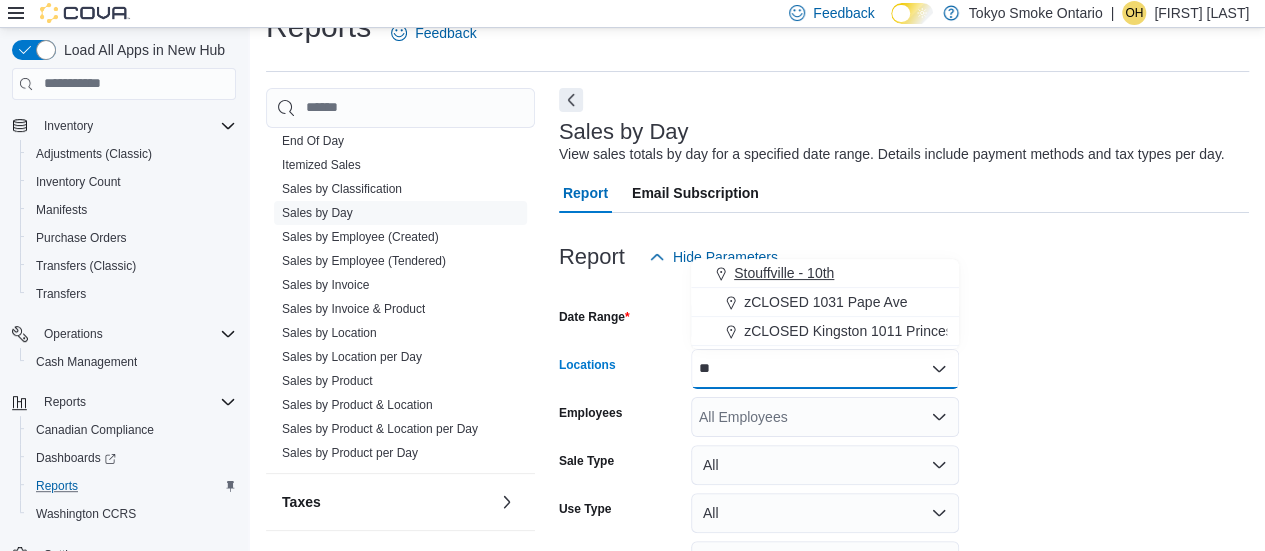 type on "**" 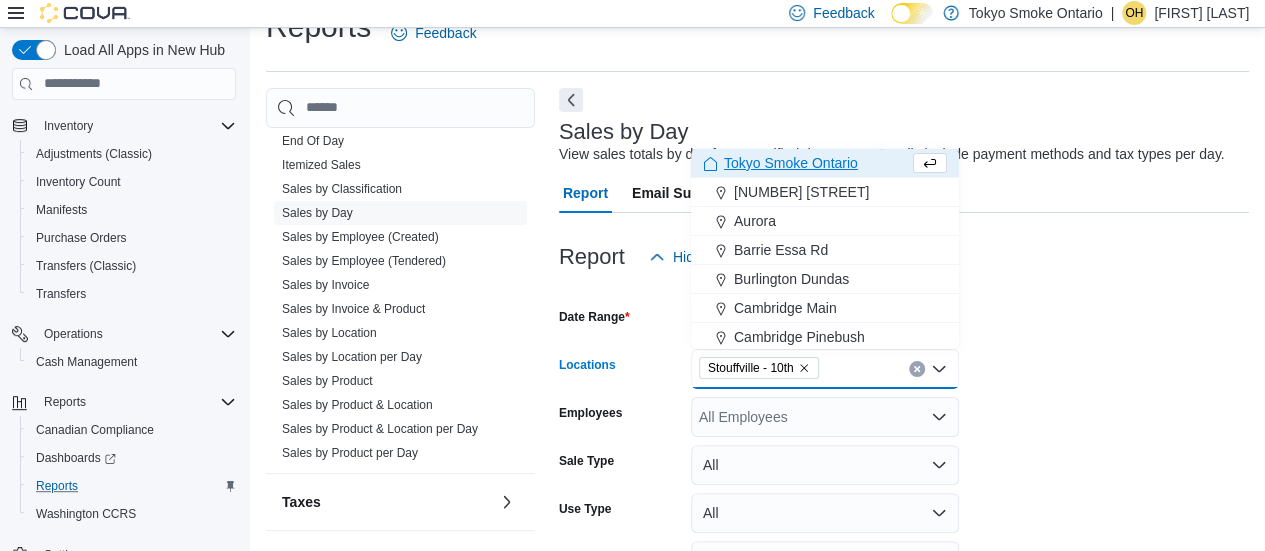 click on "Date Range Today Locations [CITY] - [NUMBER] Combo box. Selected. [CITY] - [NUMBER]. Press Backspace to delete [CITY] - [NUMBER]. Combo box input. All Locations. Type some text or, to display a list of choices, press Down Arrow. To exit the list of choices, press Escape. Employees All Employees Sale Type All Use Type All Is Delivery All Export  Run Report" at bounding box center [904, 457] 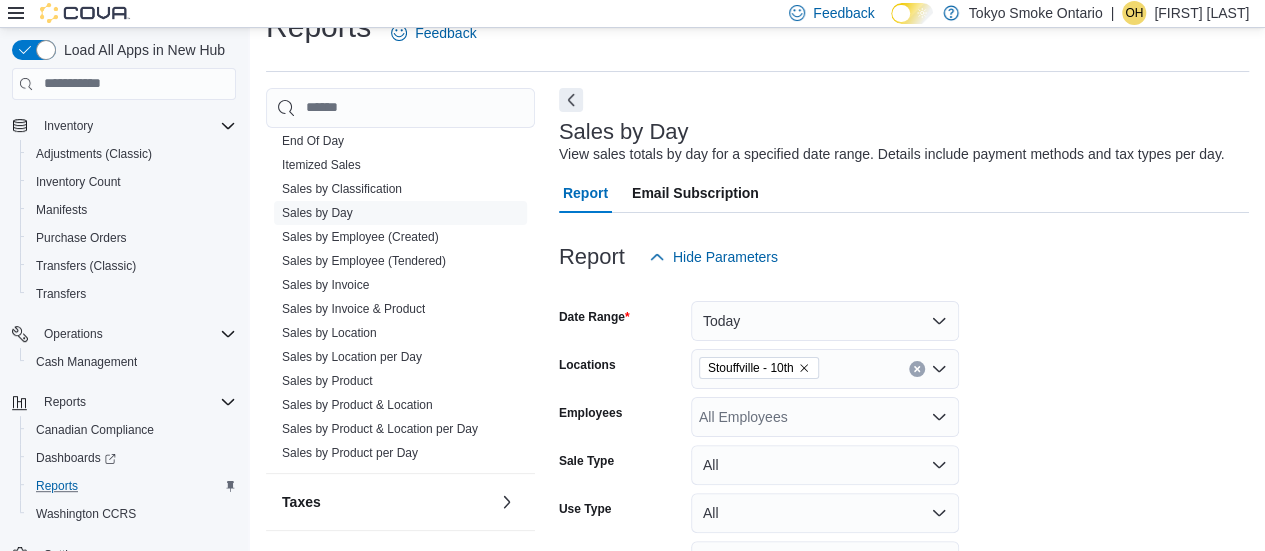 scroll, scrollTop: 162, scrollLeft: 0, axis: vertical 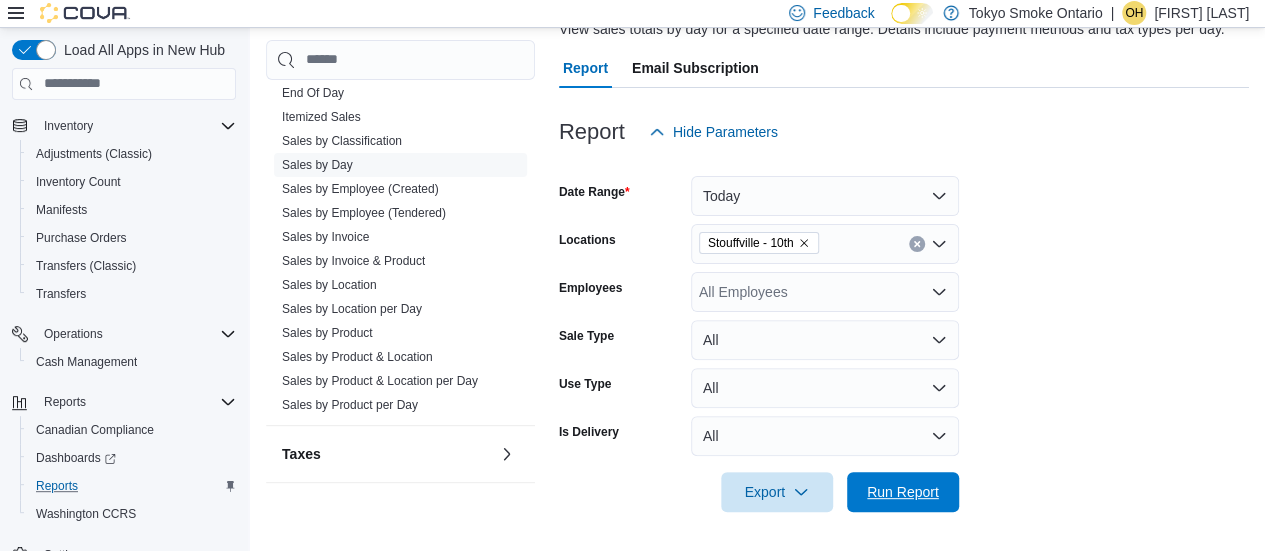click on "Run Report" at bounding box center [903, 492] 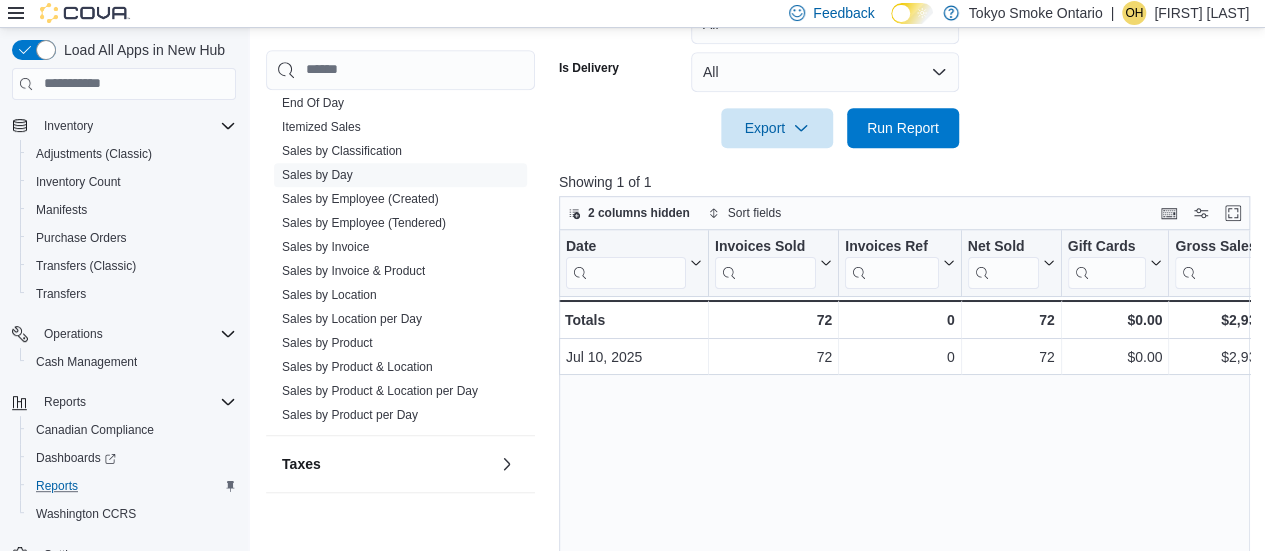 scroll, scrollTop: 527, scrollLeft: 0, axis: vertical 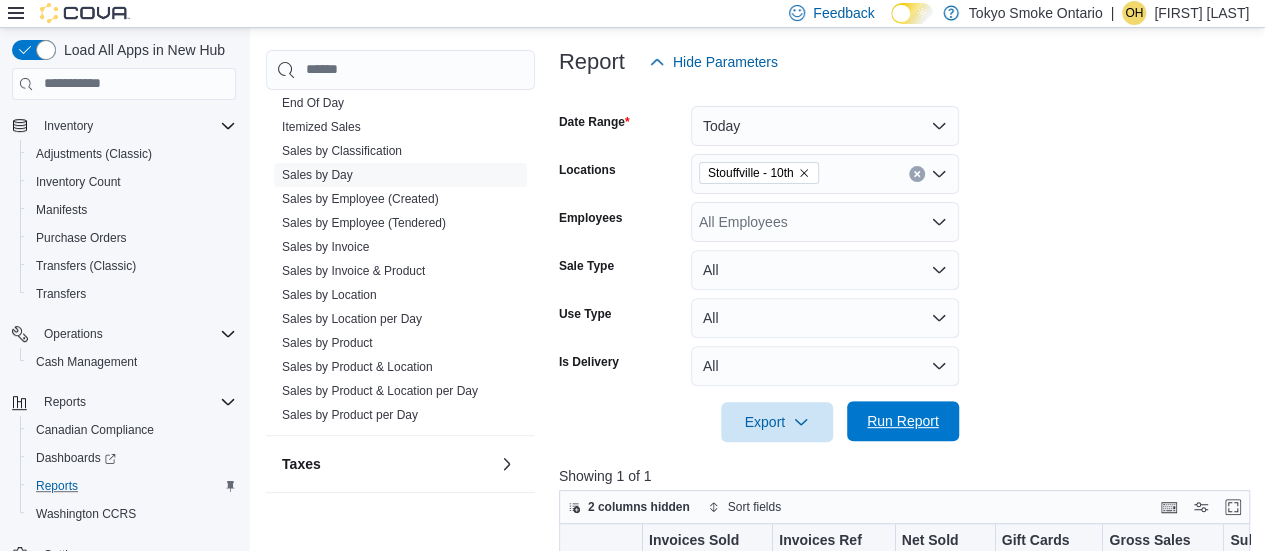 click on "Run Report" at bounding box center [903, 421] 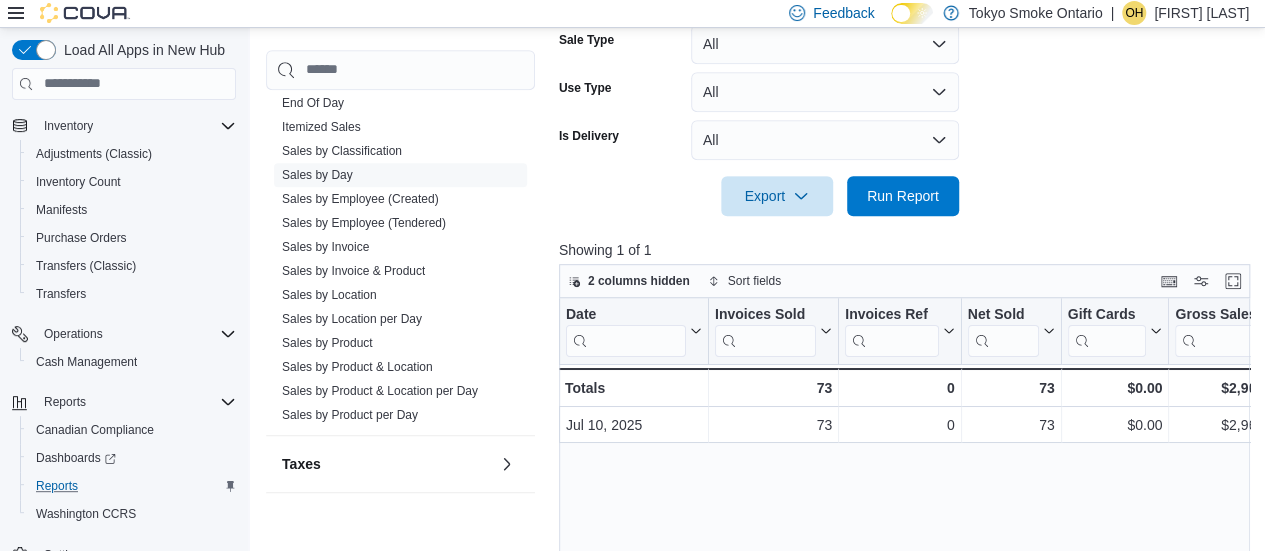 scroll, scrollTop: 461, scrollLeft: 0, axis: vertical 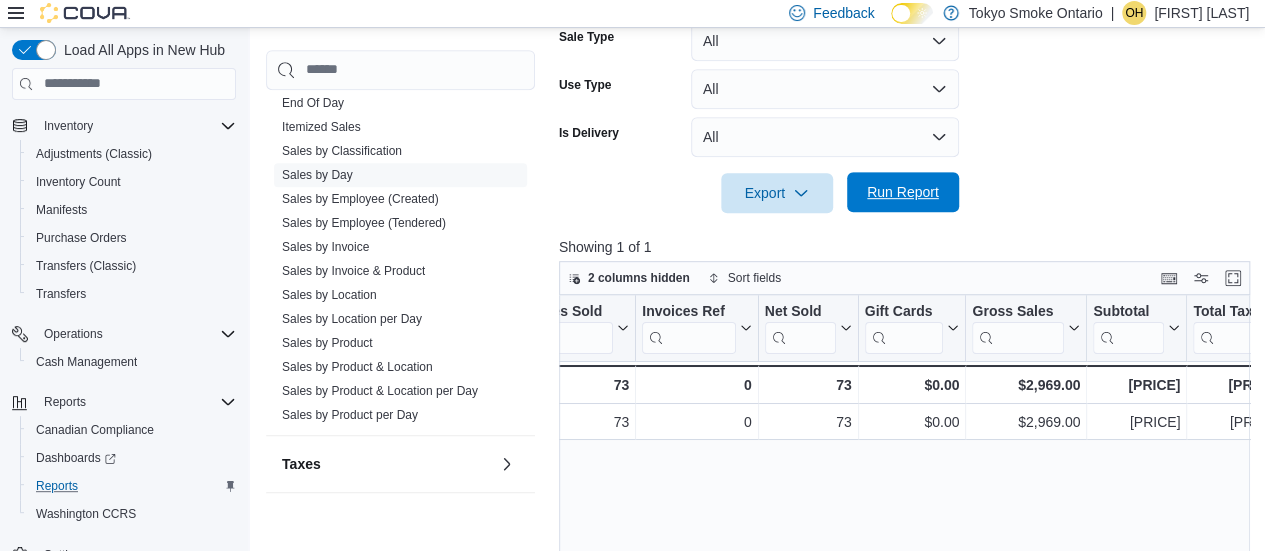 click on "Run Report" at bounding box center [903, 192] 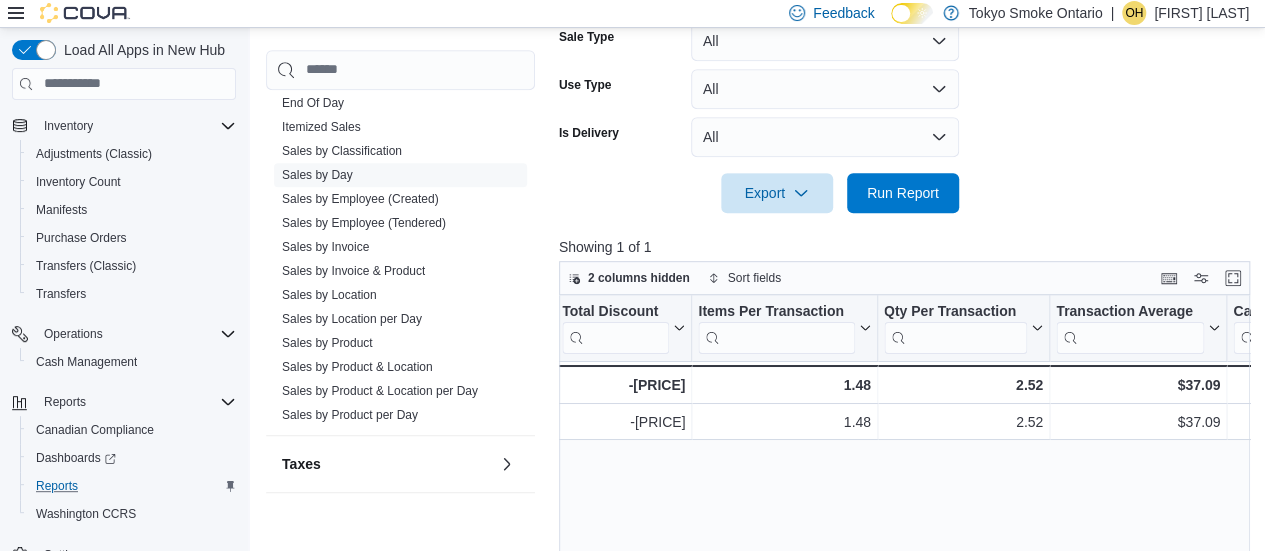 scroll, scrollTop: 0, scrollLeft: 1428, axis: horizontal 